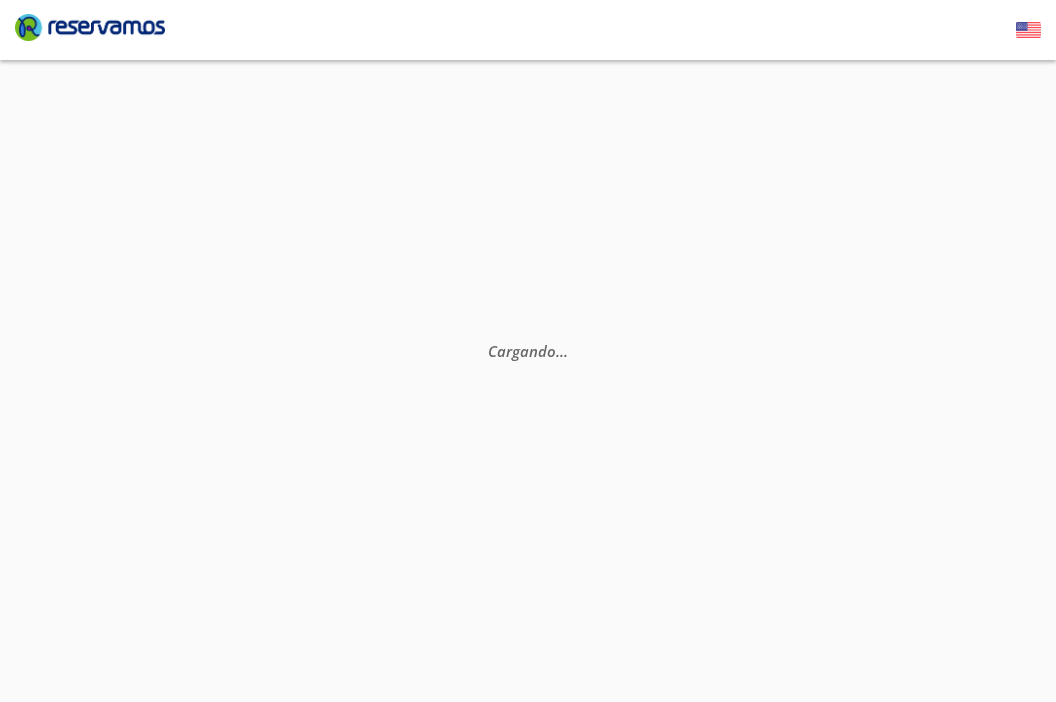 scroll, scrollTop: 0, scrollLeft: 0, axis: both 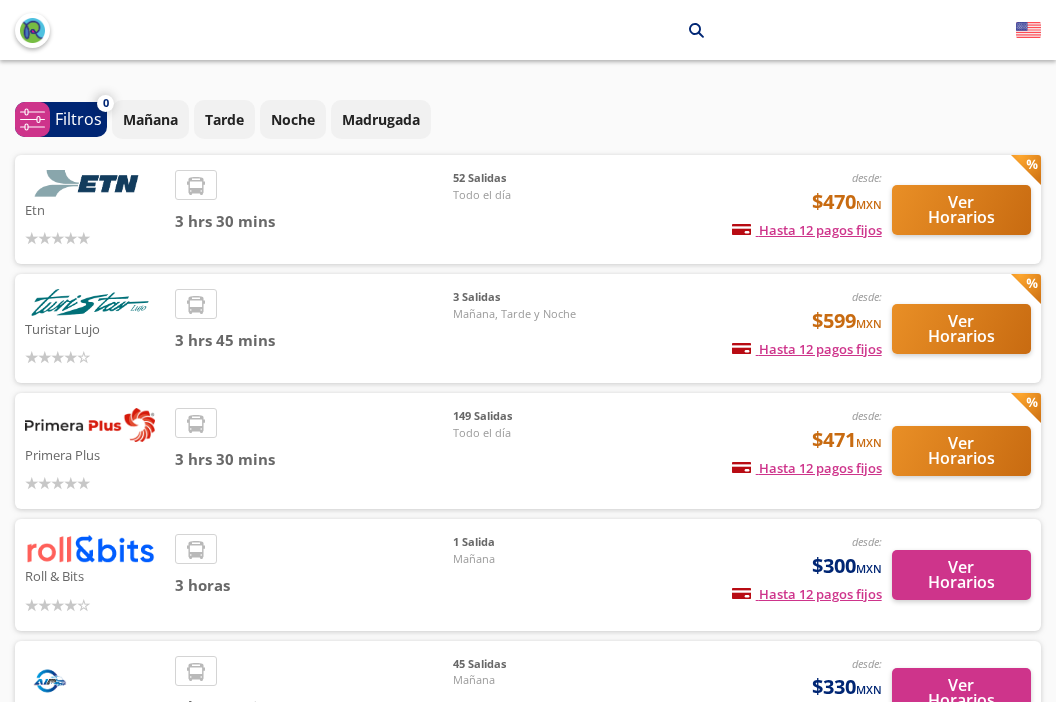 click on "Ver Horarios" at bounding box center [961, 451] 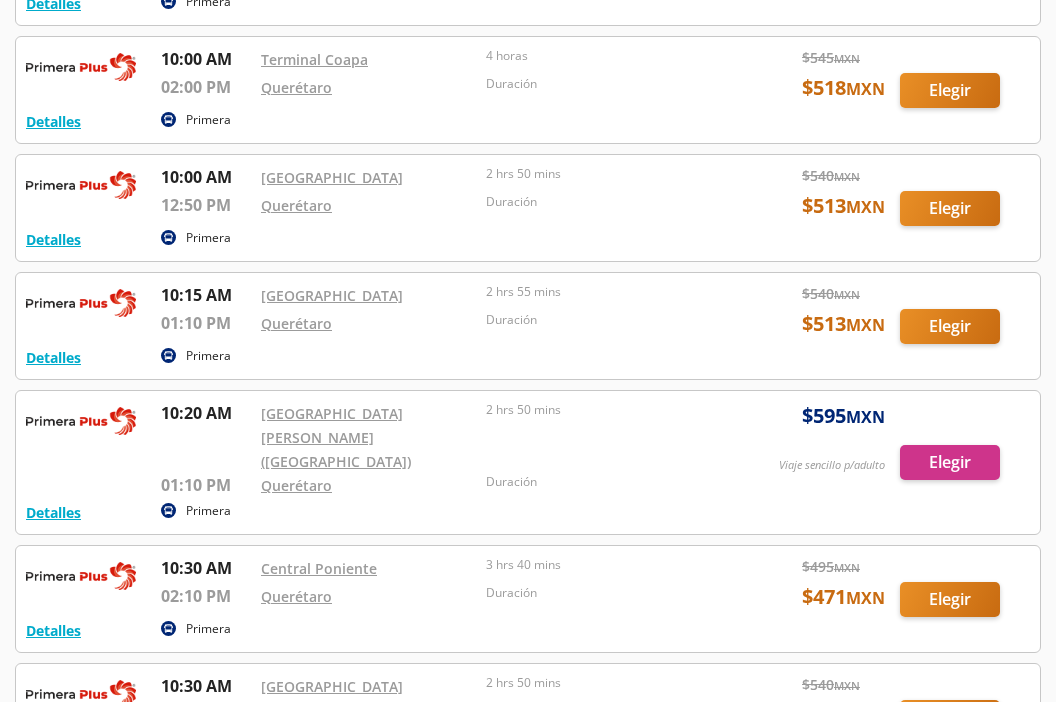 scroll, scrollTop: 5629, scrollLeft: 0, axis: vertical 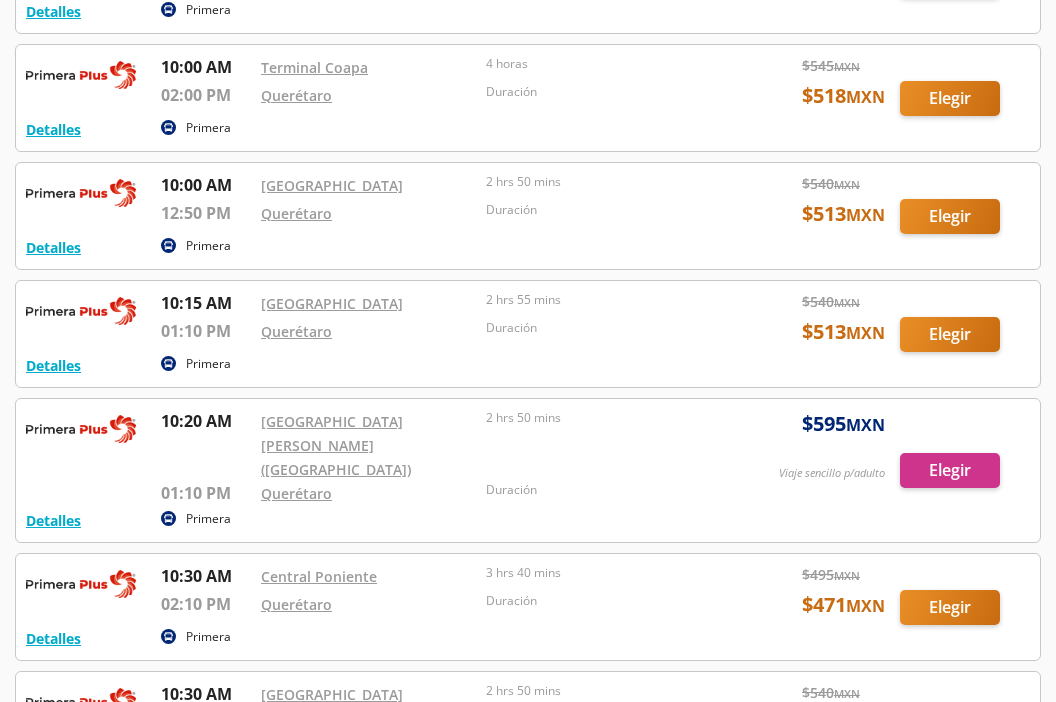 click at bounding box center [528, 607] 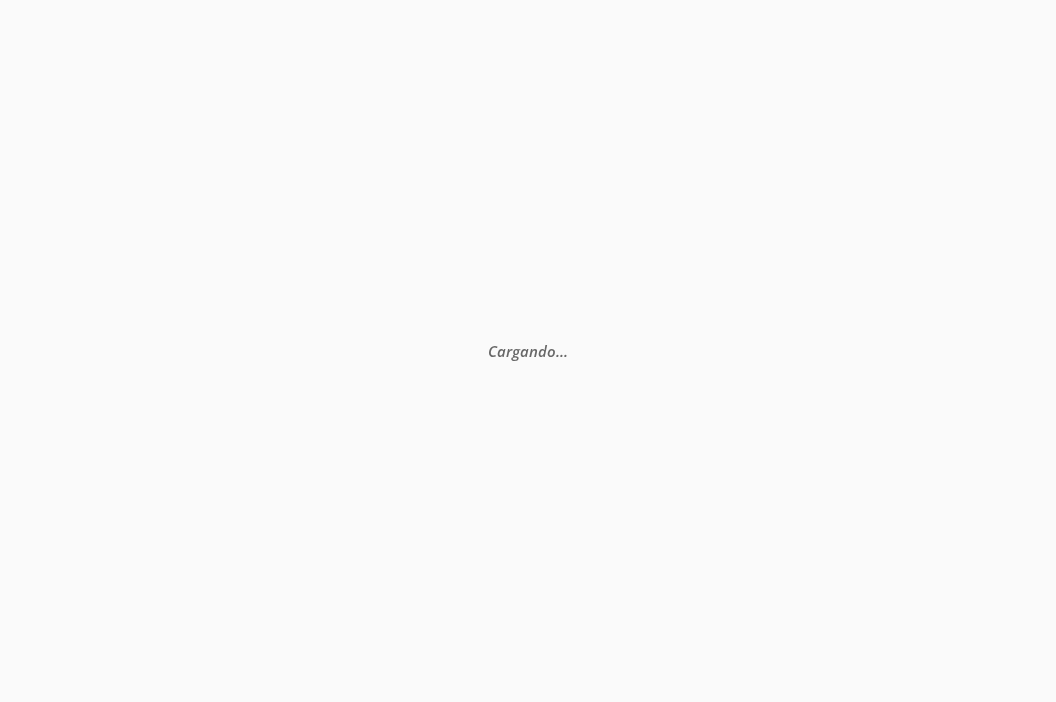 scroll, scrollTop: 0, scrollLeft: 0, axis: both 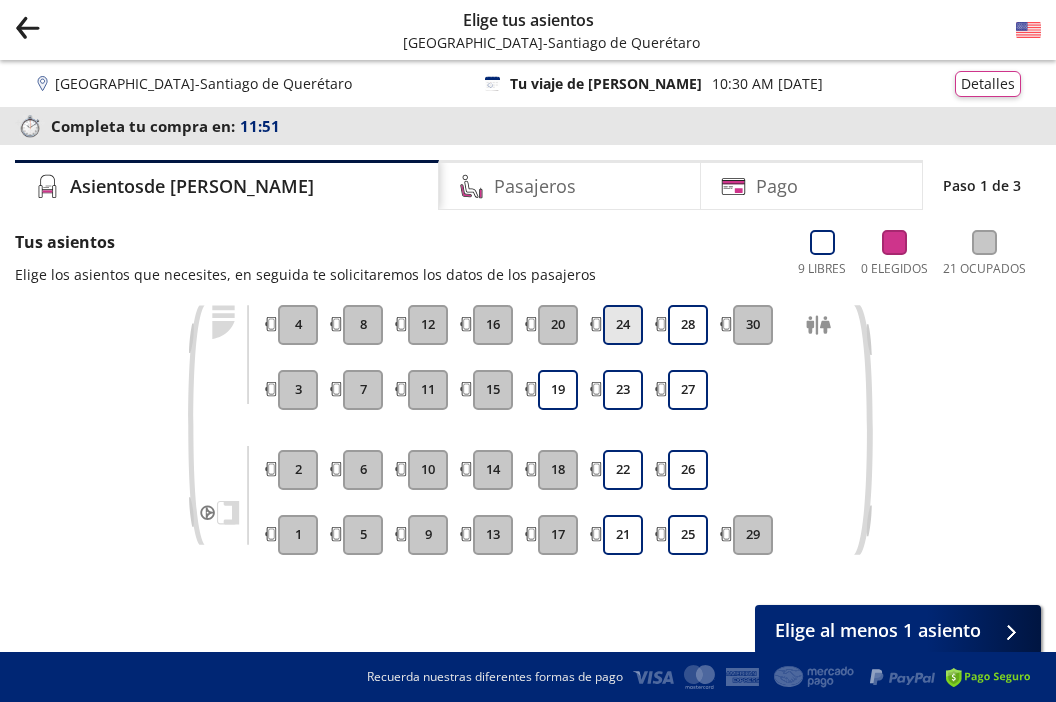 click on "24" at bounding box center [623, 325] 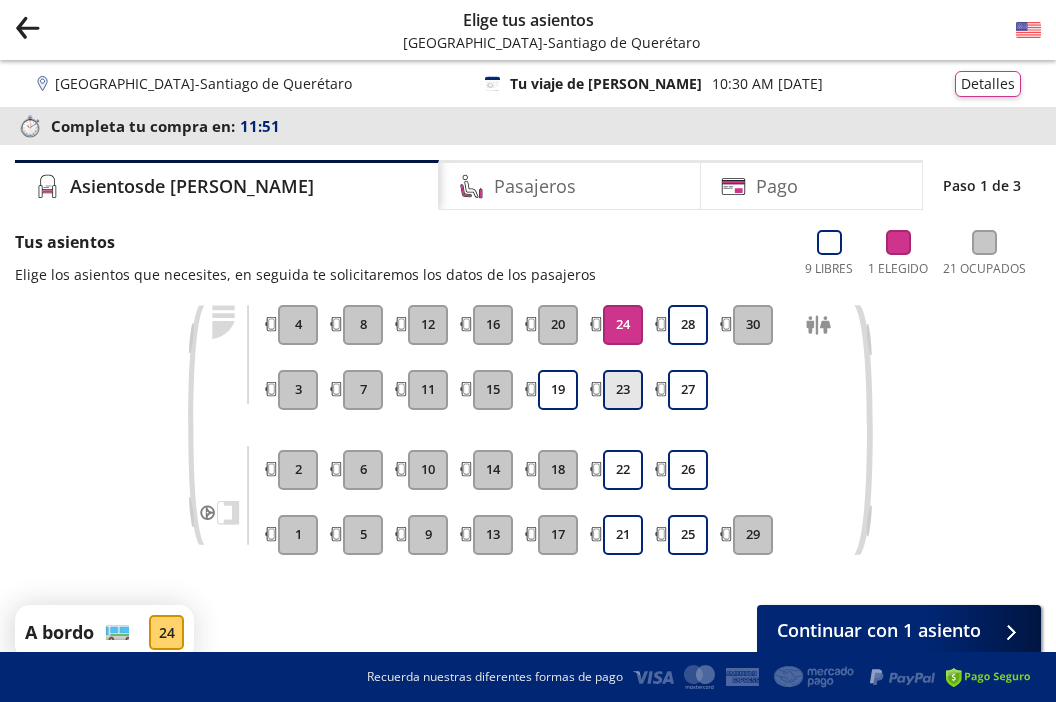 click on "23" at bounding box center [623, 390] 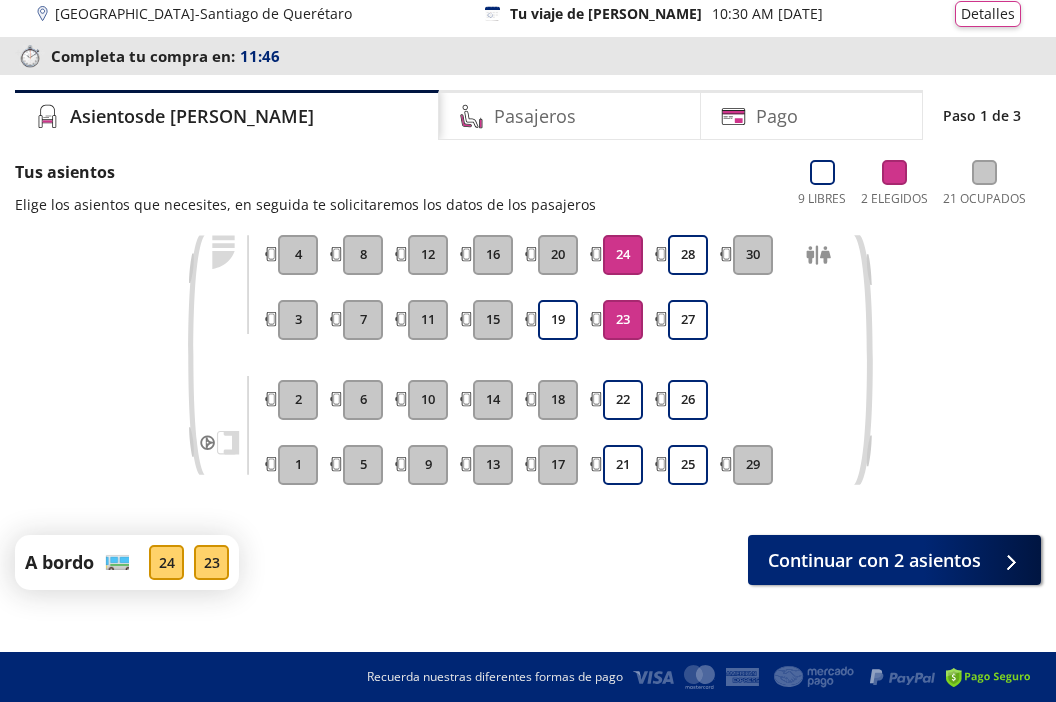 scroll, scrollTop: 76, scrollLeft: 0, axis: vertical 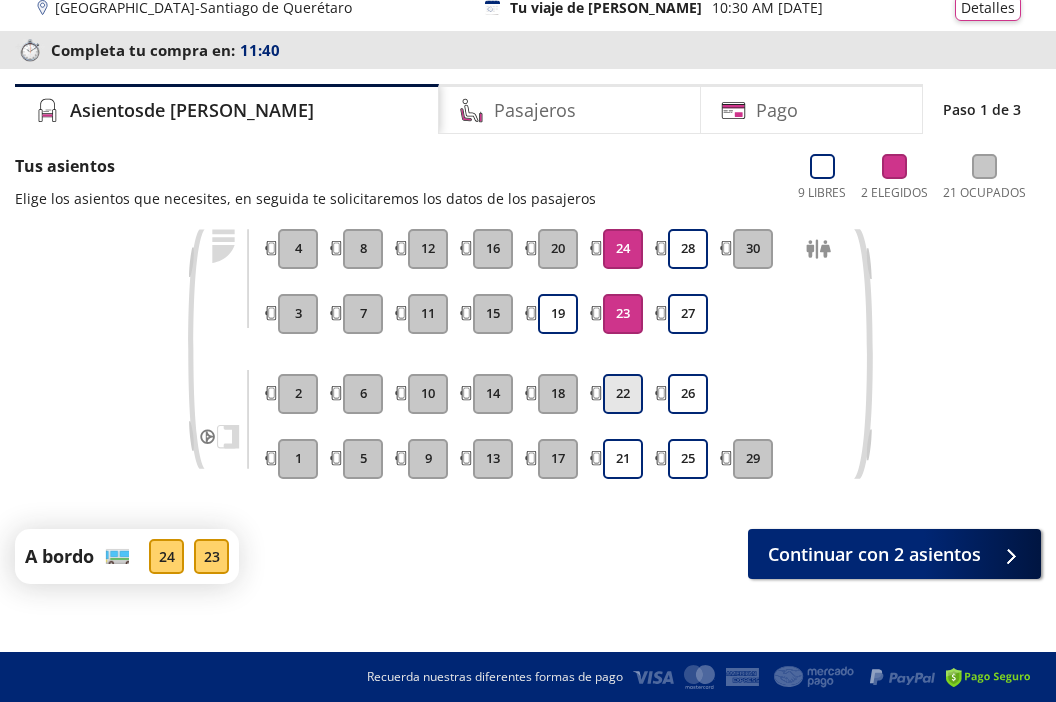click on "22" at bounding box center (623, 394) 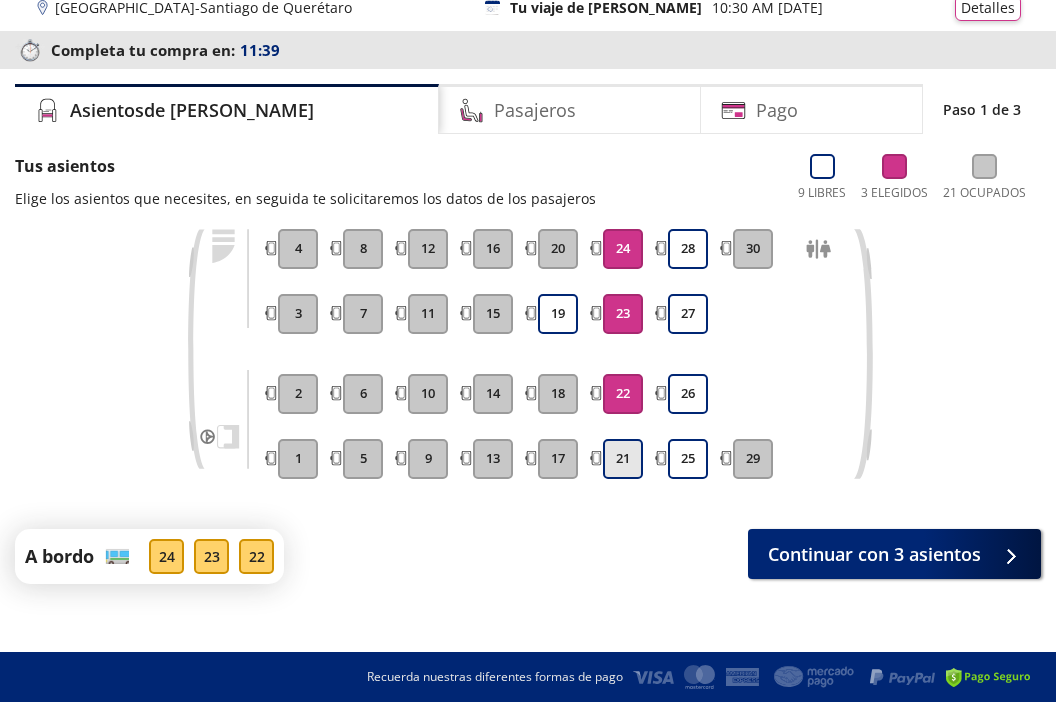 click on "21" at bounding box center (623, 459) 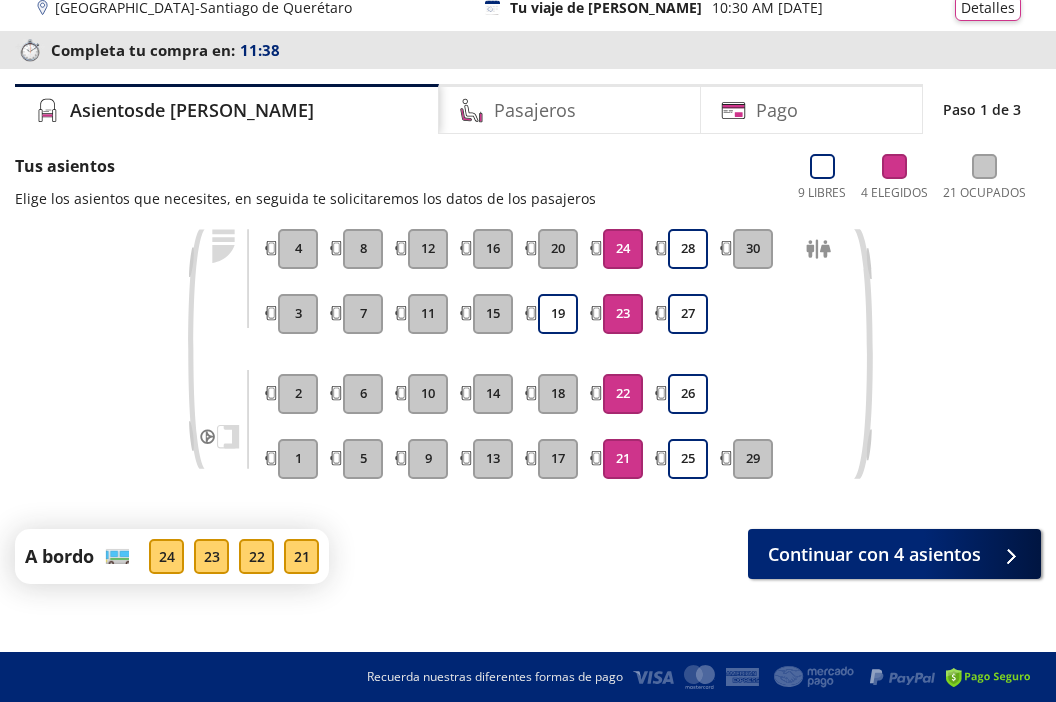click on "24" at bounding box center [623, 249] 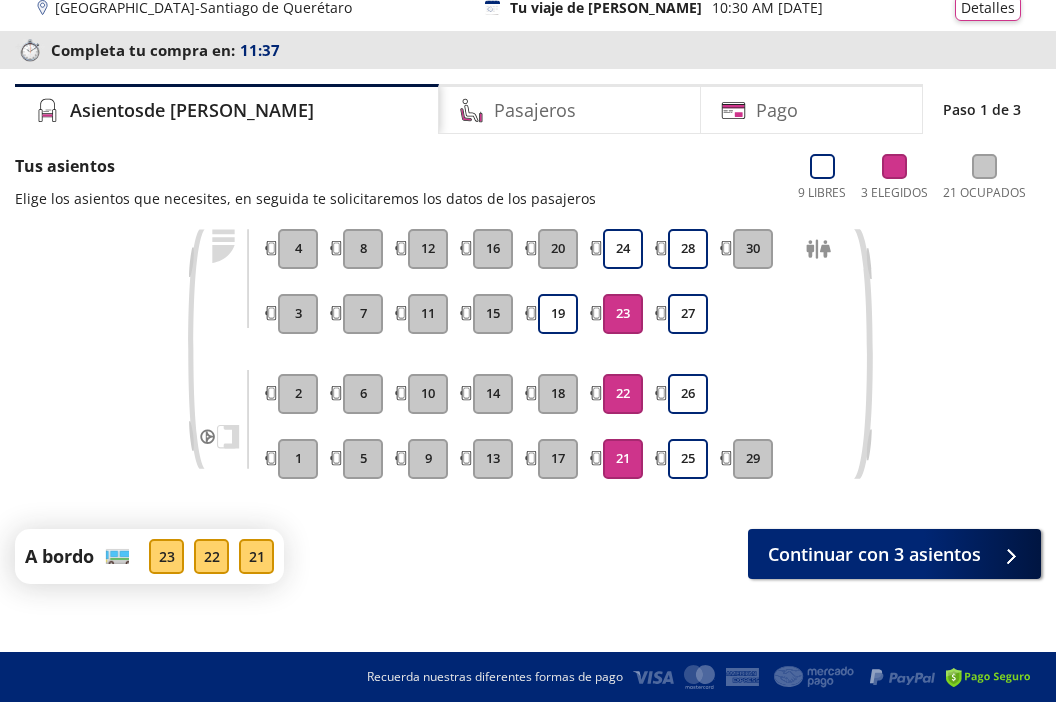 click on "23" at bounding box center [623, 314] 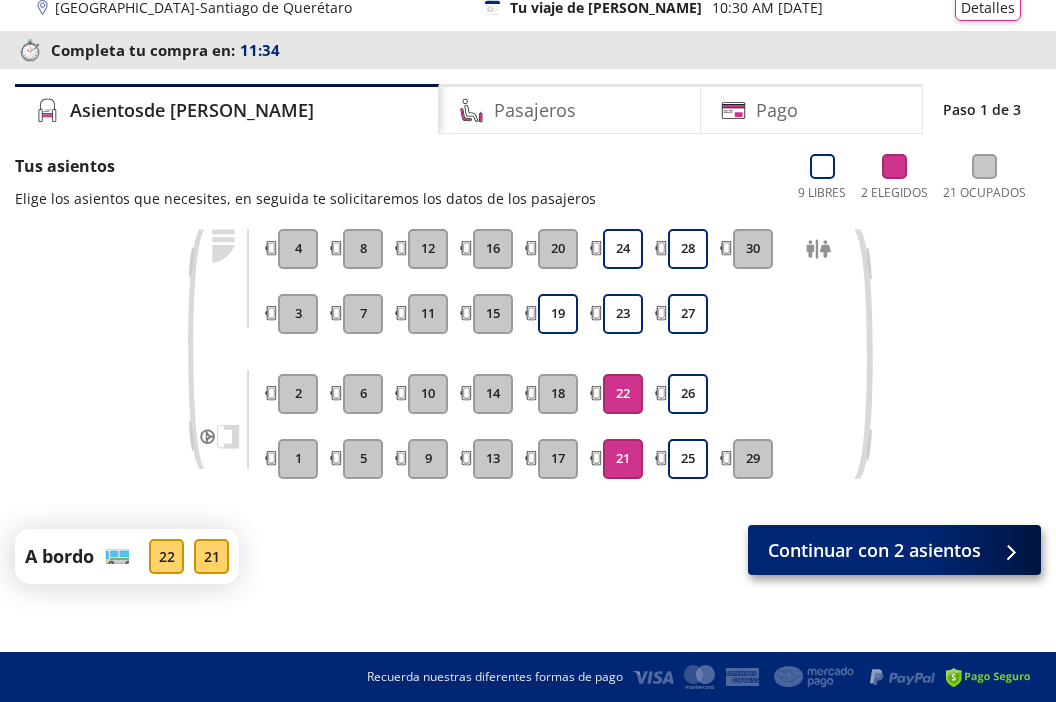 click on "Continuar con 2 asientos" at bounding box center [874, 550] 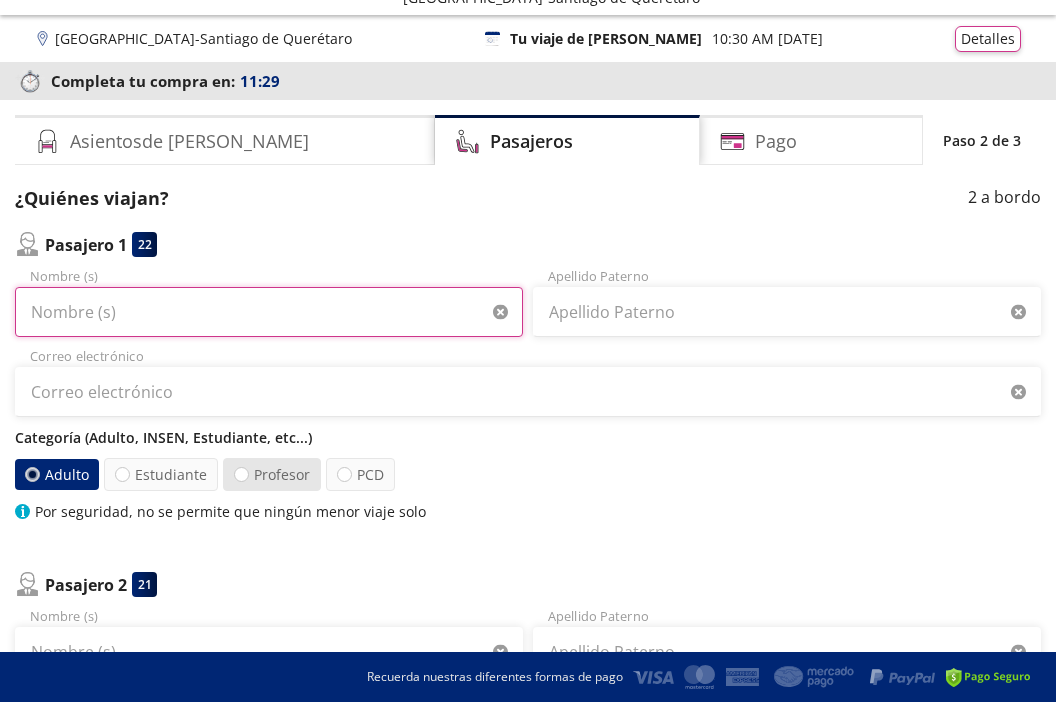 scroll, scrollTop: 46, scrollLeft: 0, axis: vertical 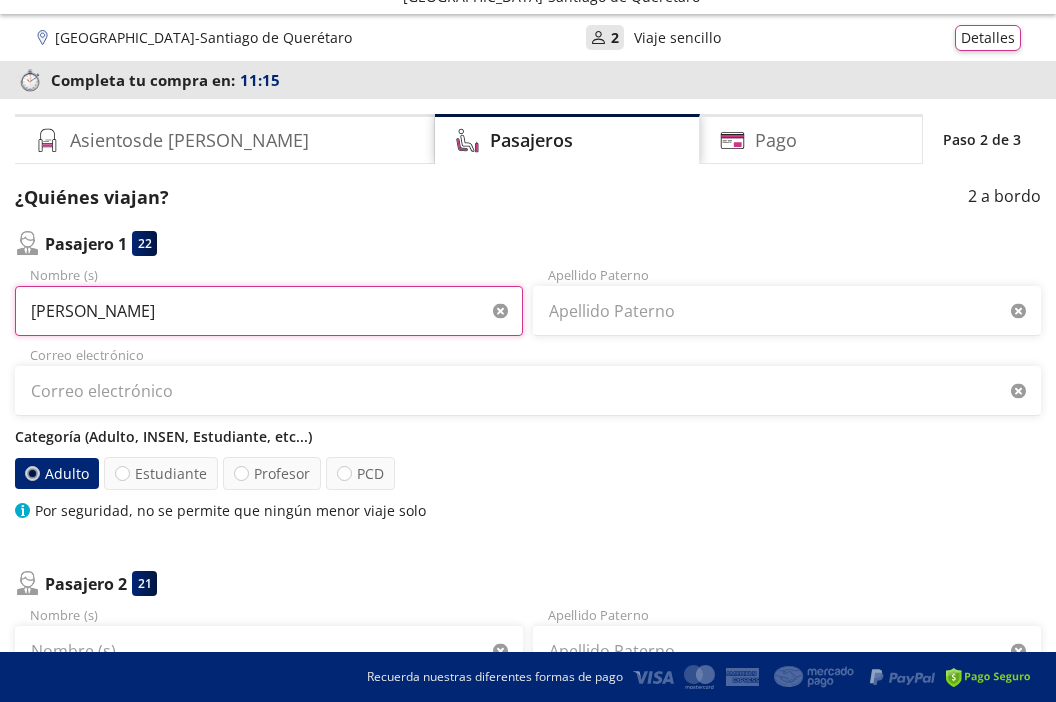 type on "[PERSON_NAME]" 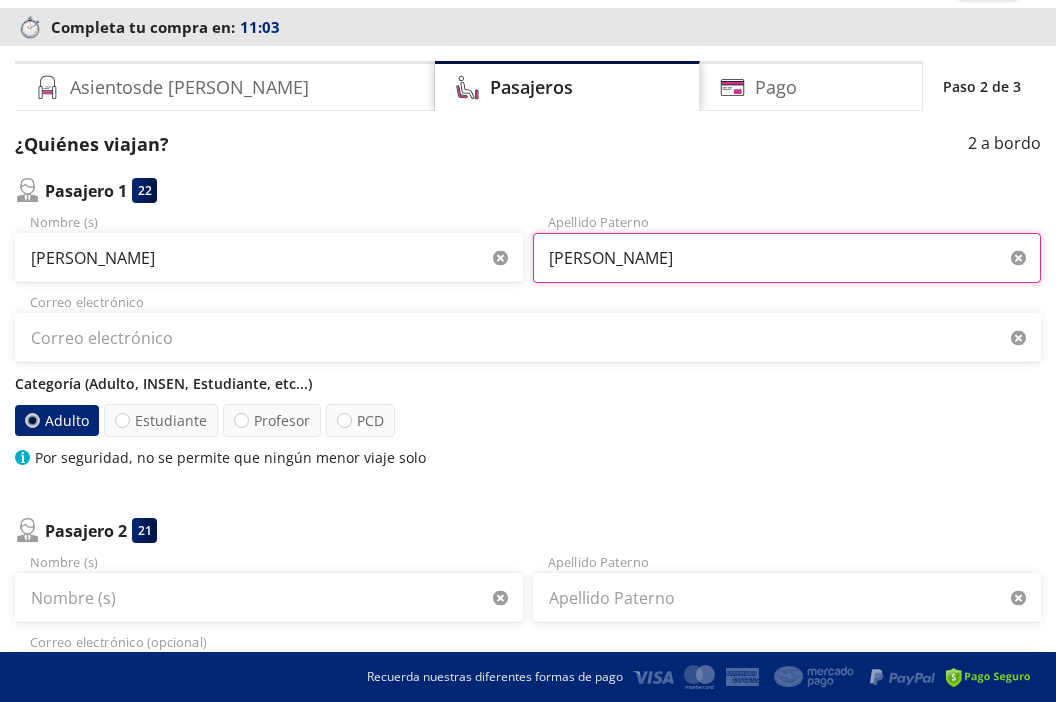 scroll, scrollTop: 99, scrollLeft: 0, axis: vertical 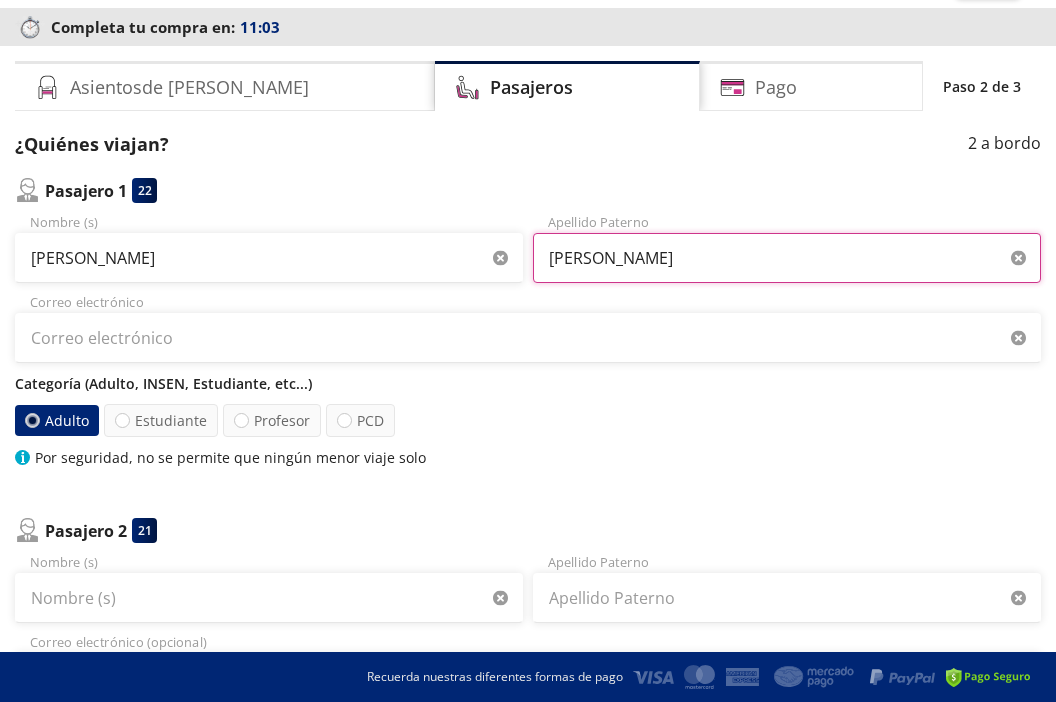 type on "[PERSON_NAME]" 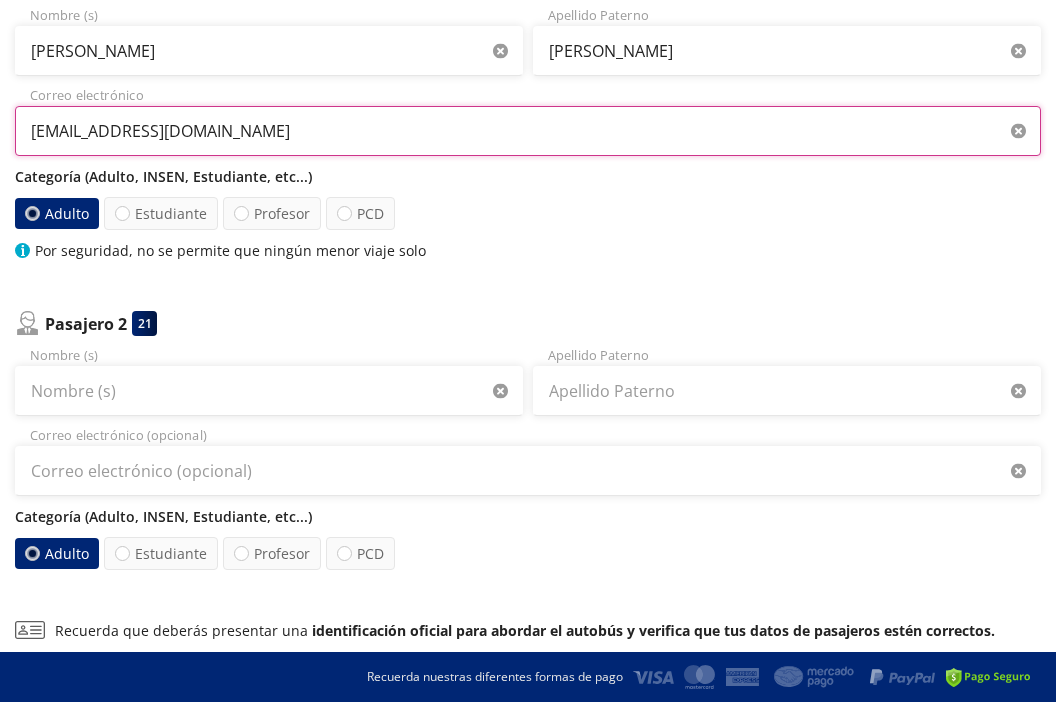 scroll, scrollTop: 311, scrollLeft: 0, axis: vertical 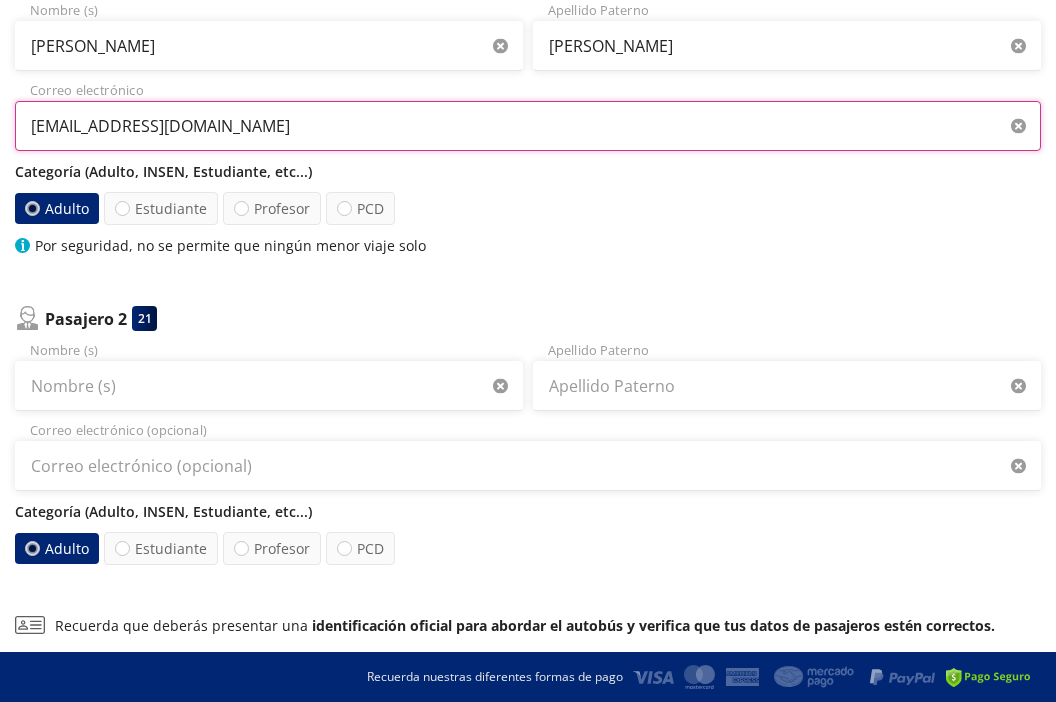 type on "[EMAIL_ADDRESS][DOMAIN_NAME]" 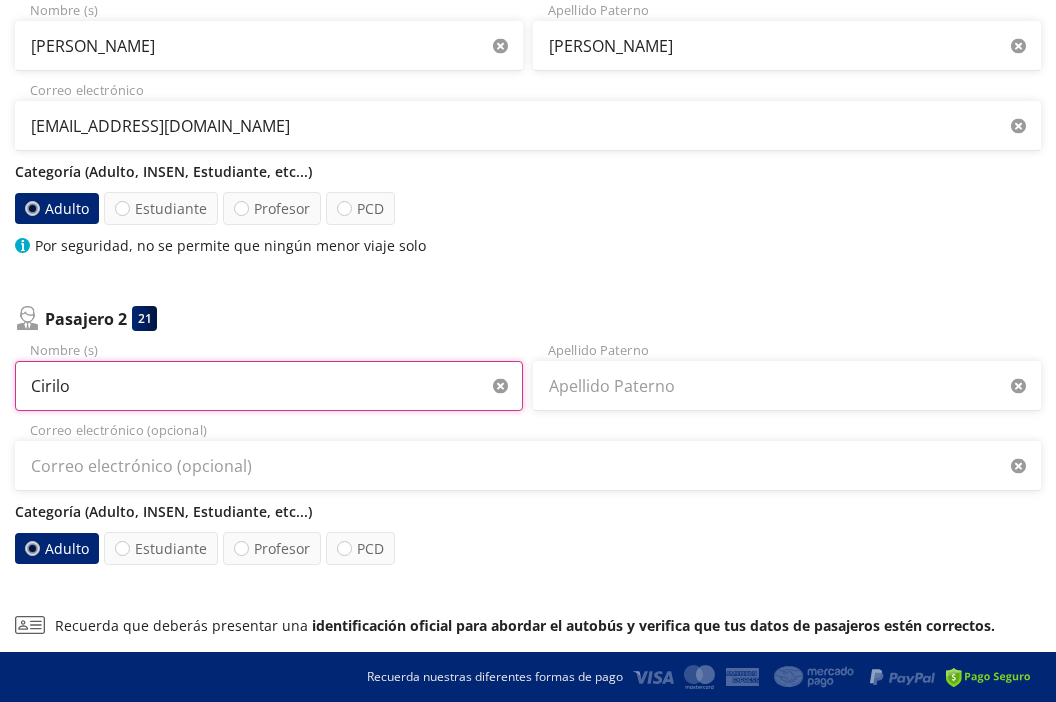 type on "Cirilo" 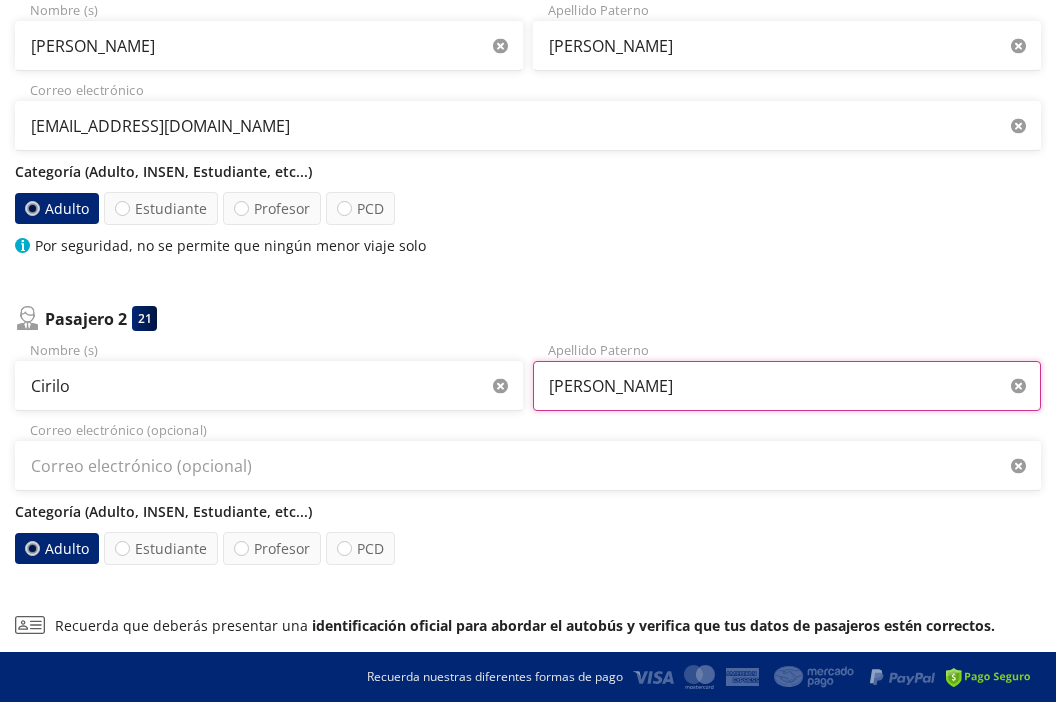 type on "[PERSON_NAME]" 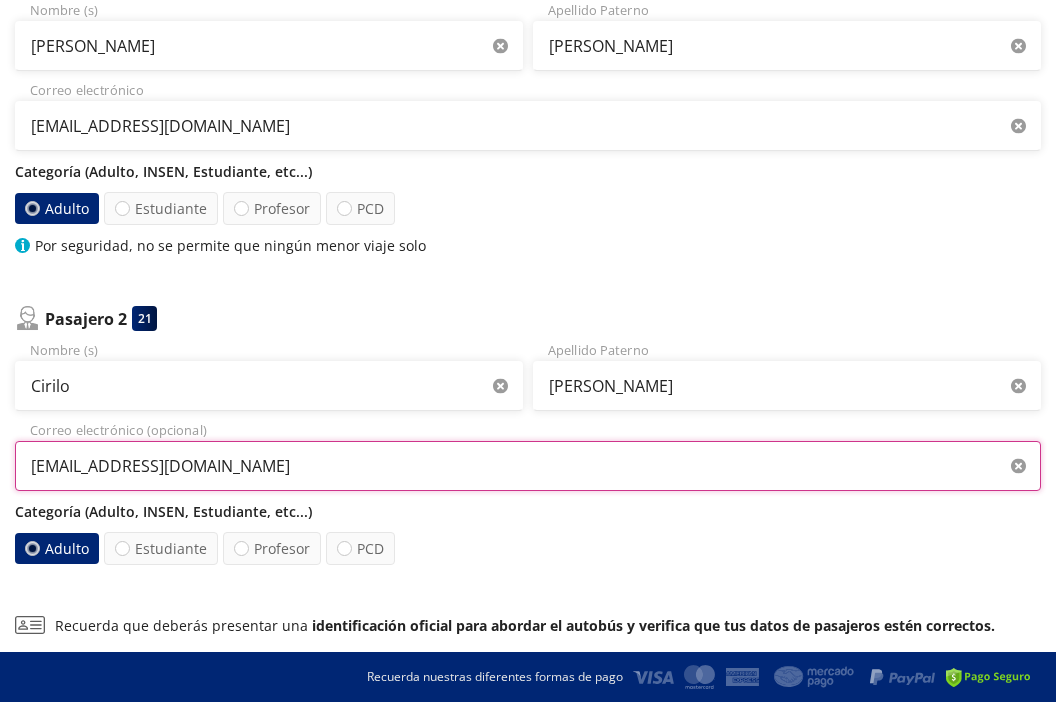 type on "[EMAIL_ADDRESS][DOMAIN_NAME]" 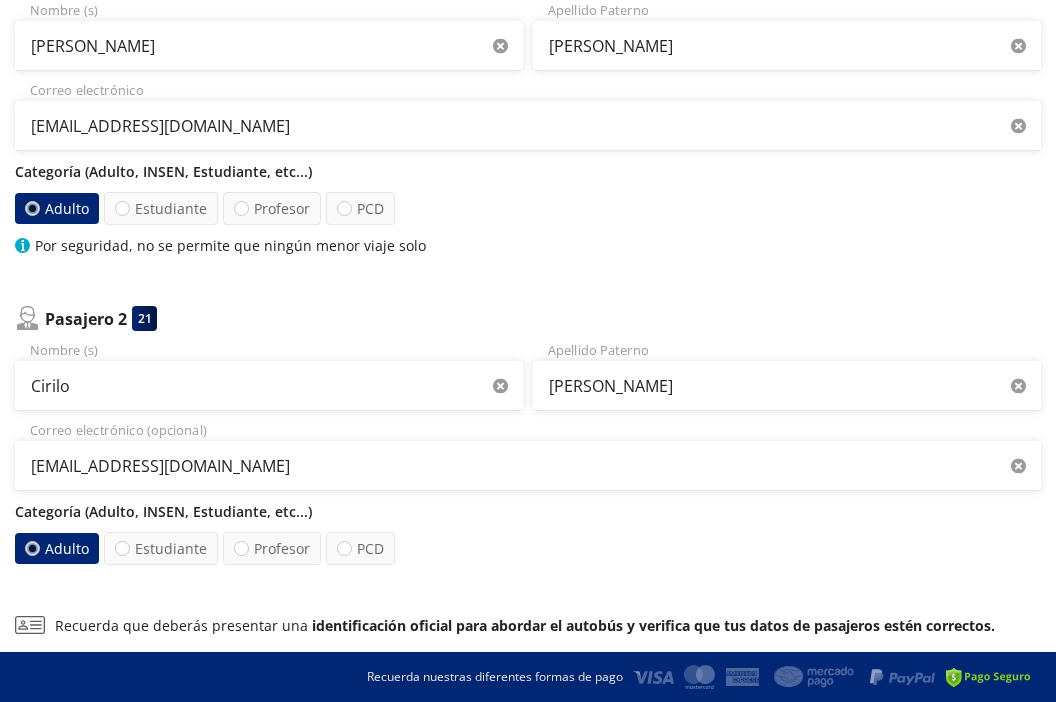 click on "Adulto Estudiante Profesor PCD" at bounding box center [528, 548] 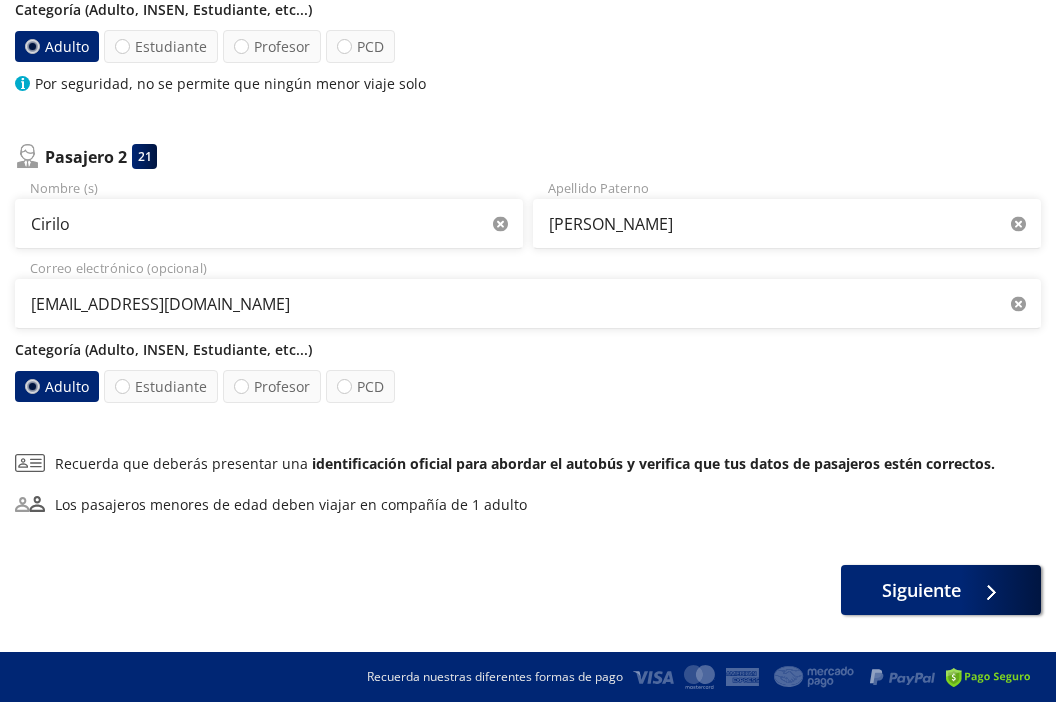 scroll, scrollTop: 473, scrollLeft: 0, axis: vertical 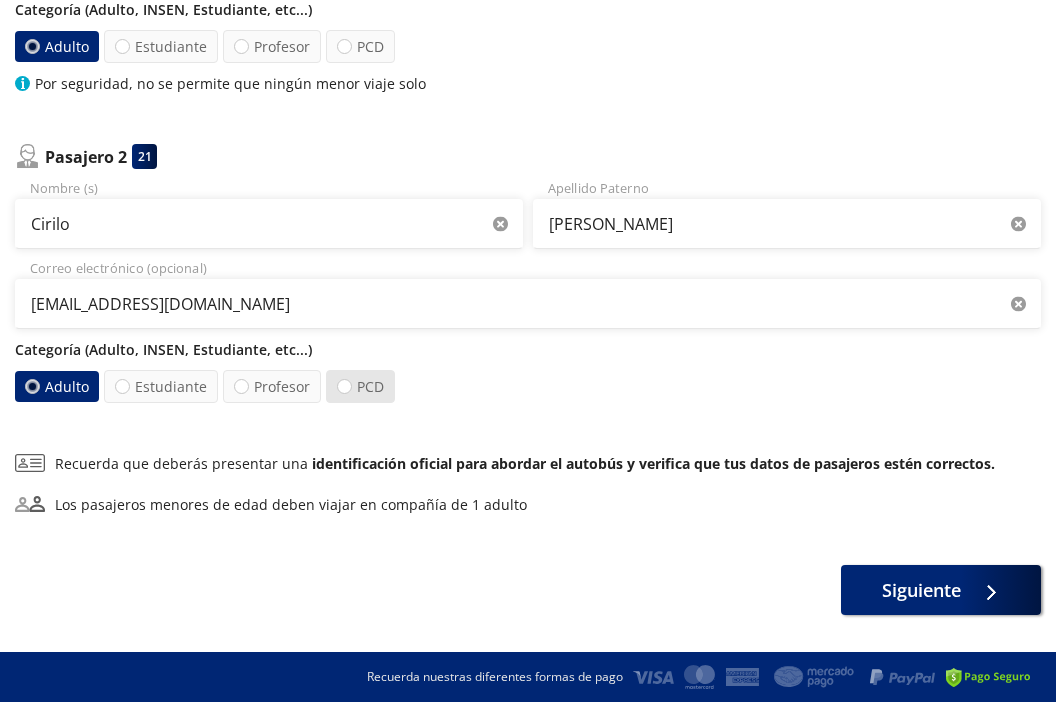 click on "PCD" at bounding box center (360, 386) 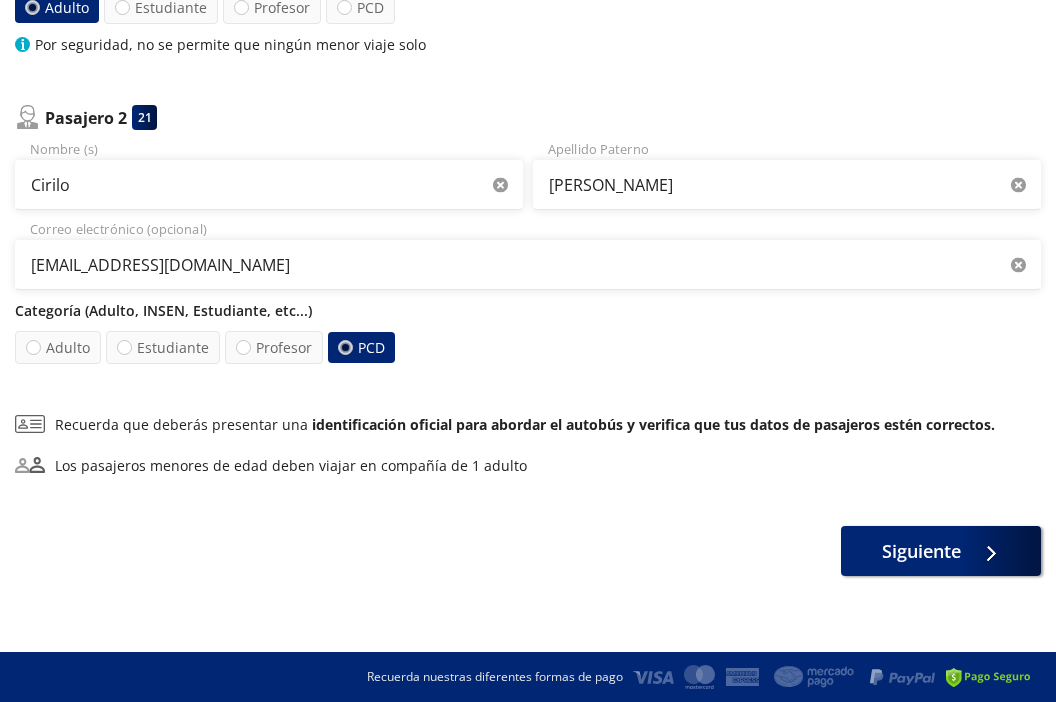 scroll, scrollTop: 512, scrollLeft: 0, axis: vertical 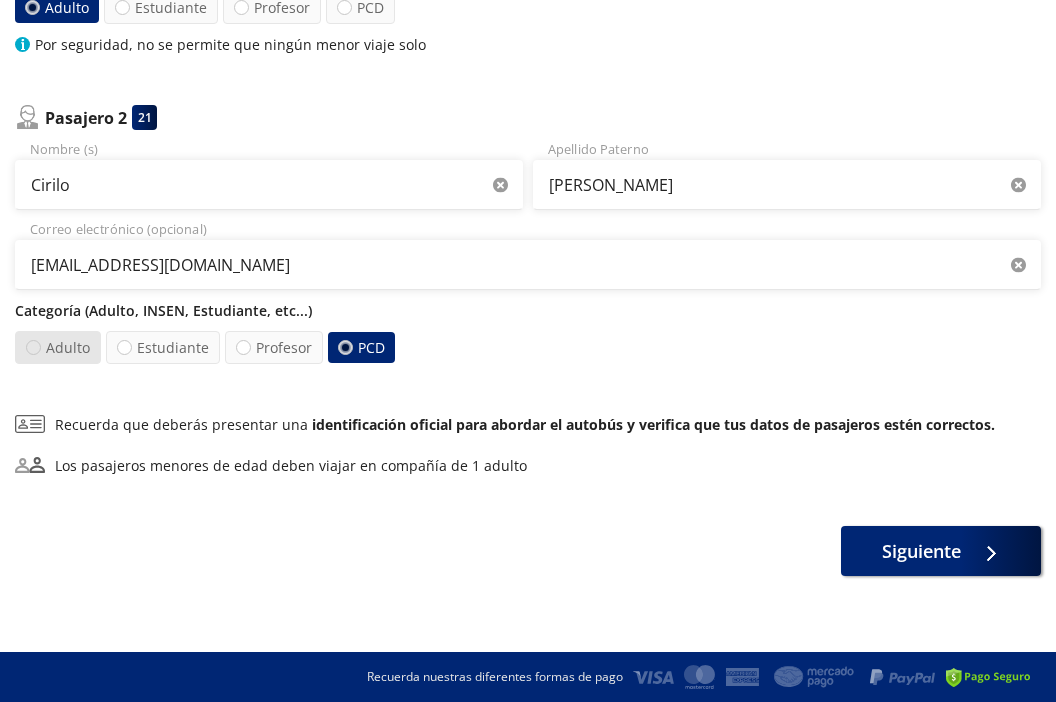 click at bounding box center (33, 347) 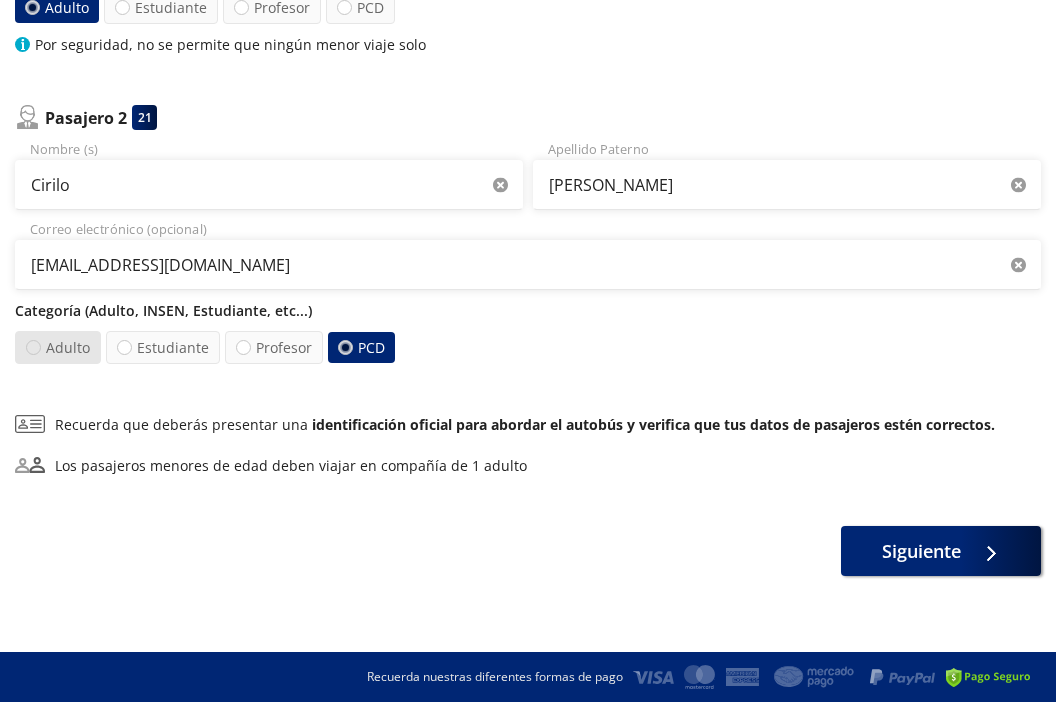 radio on "true" 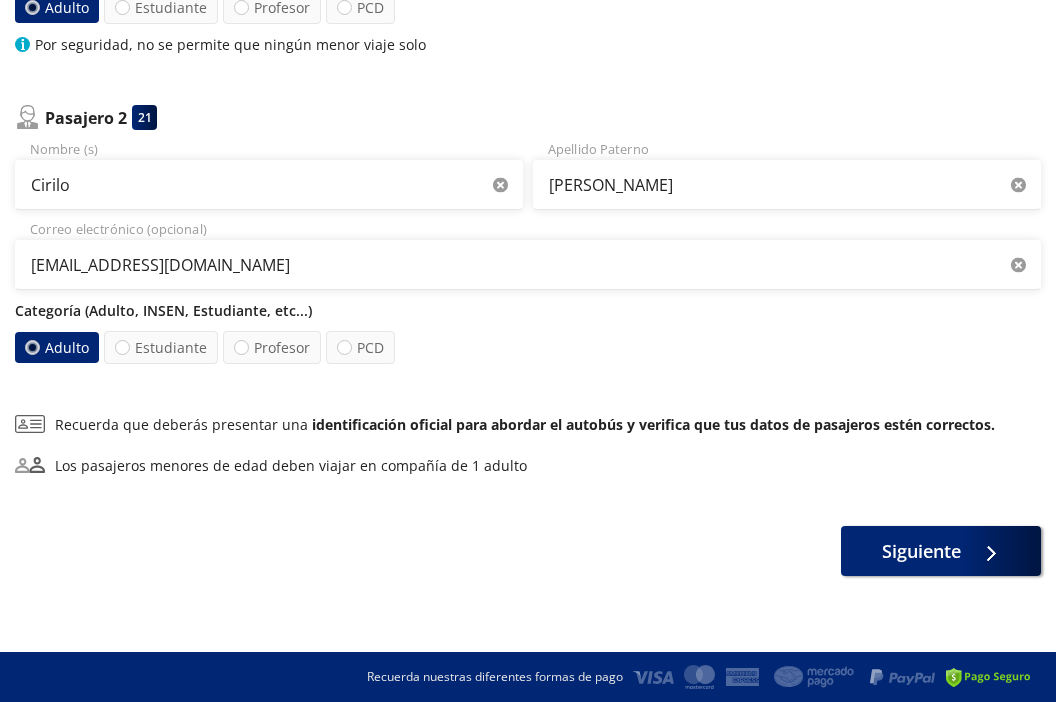 scroll, scrollTop: 512, scrollLeft: 0, axis: vertical 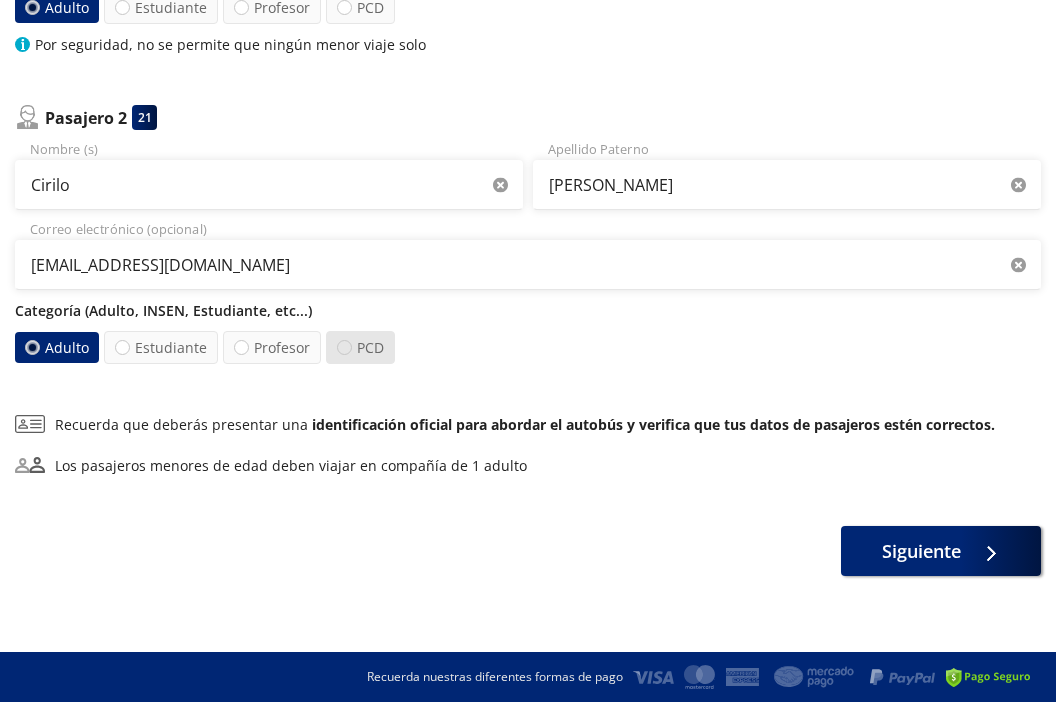 click at bounding box center (344, 347) 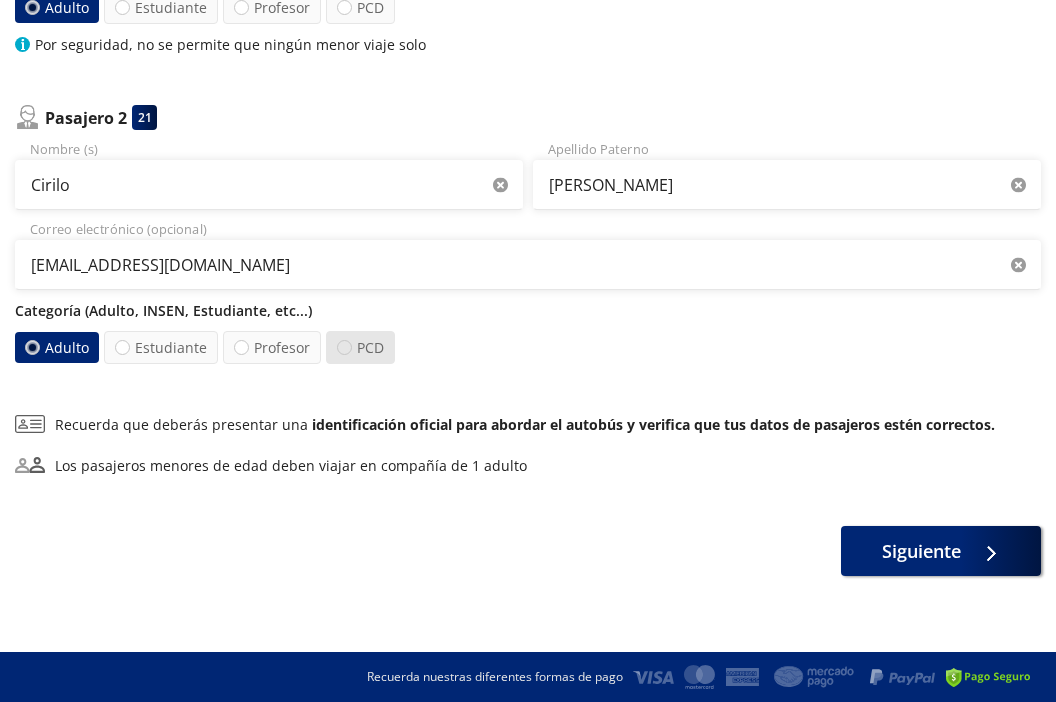 click on "PCD" at bounding box center (344, 347) 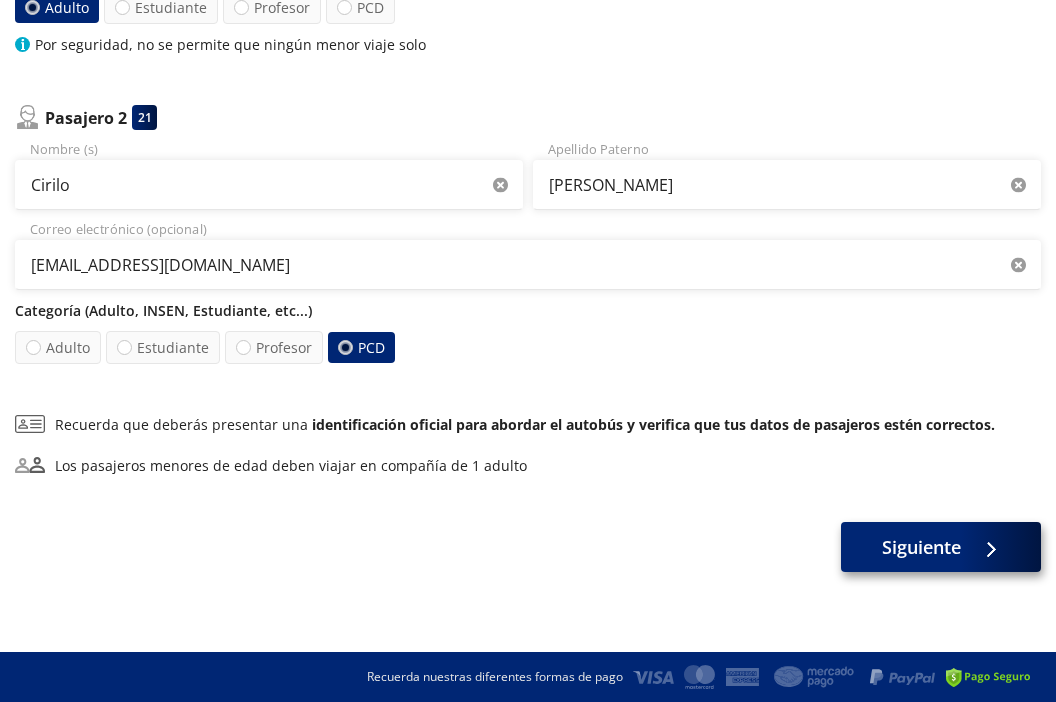 click on "Siguiente" at bounding box center [941, 547] 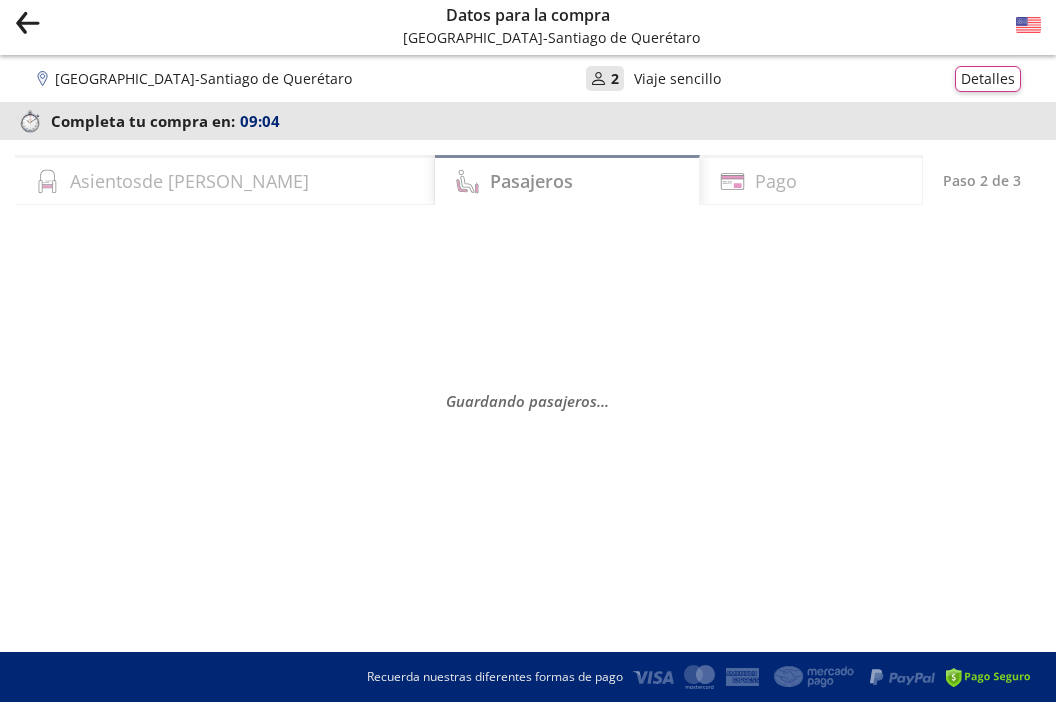 scroll, scrollTop: 0, scrollLeft: 0, axis: both 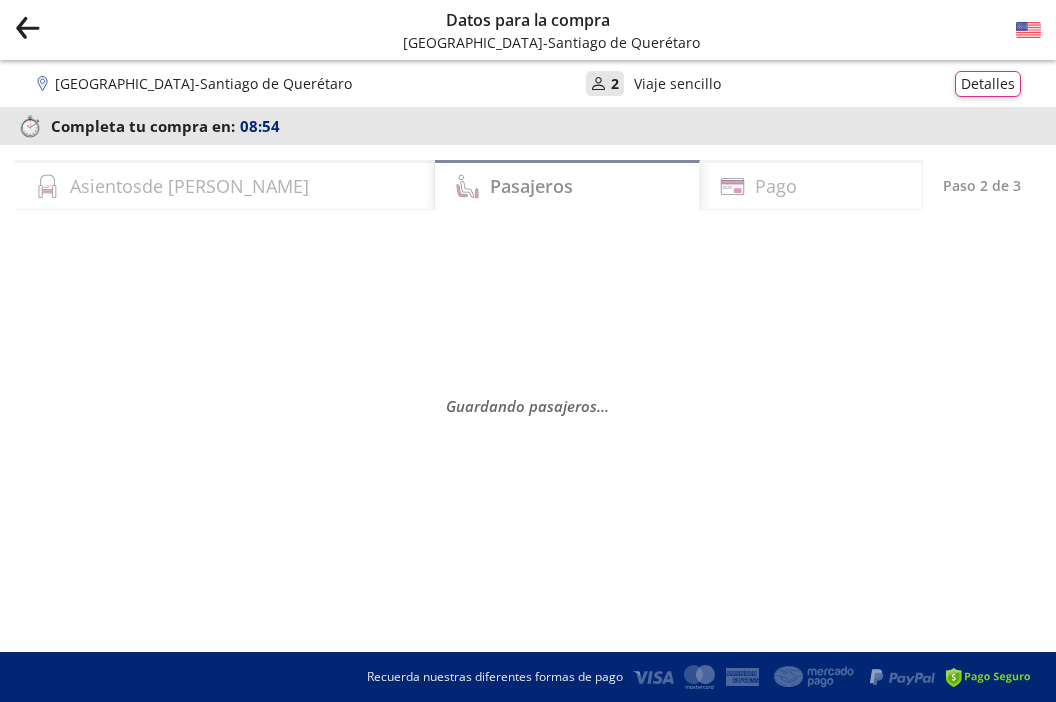 select on "MX" 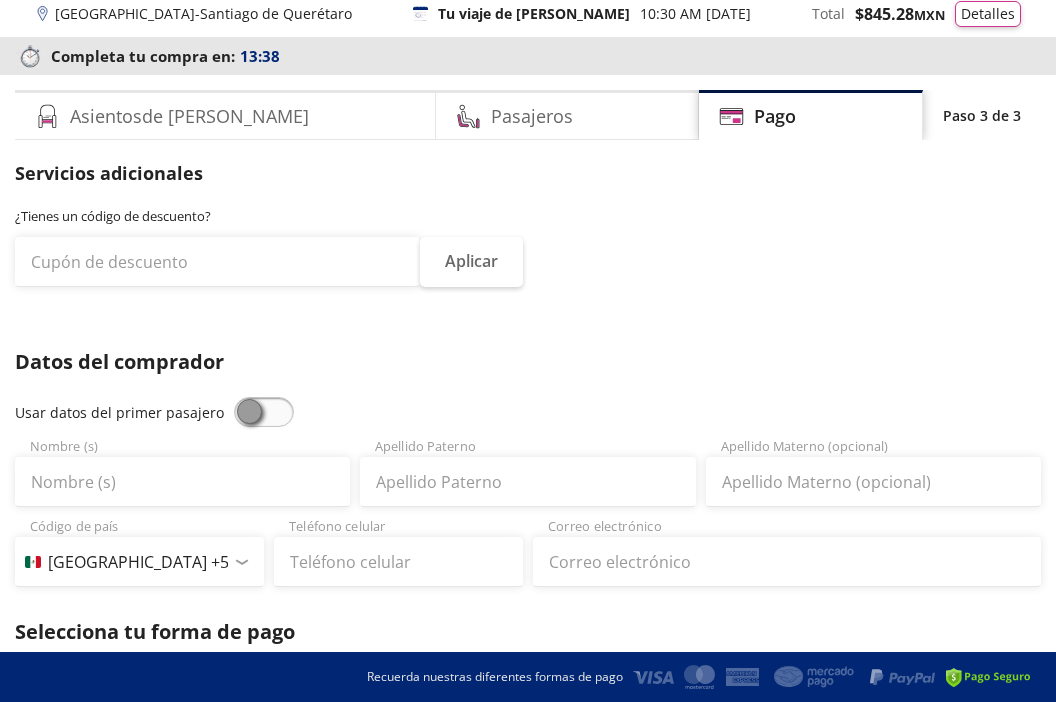 scroll, scrollTop: 88, scrollLeft: 0, axis: vertical 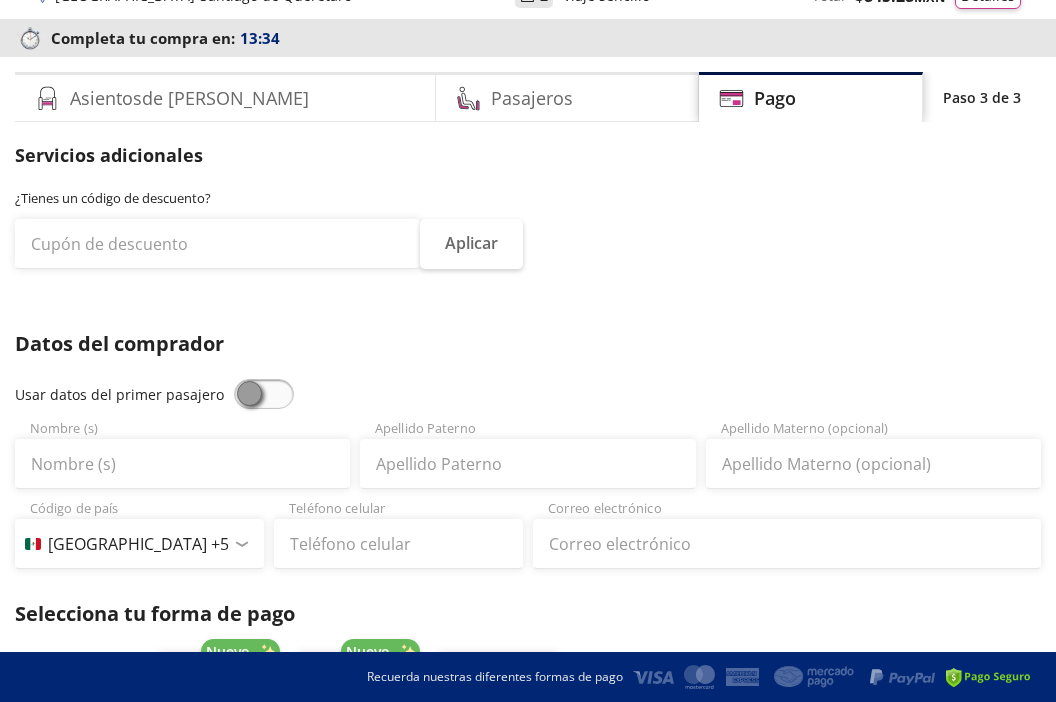 click at bounding box center (264, 394) 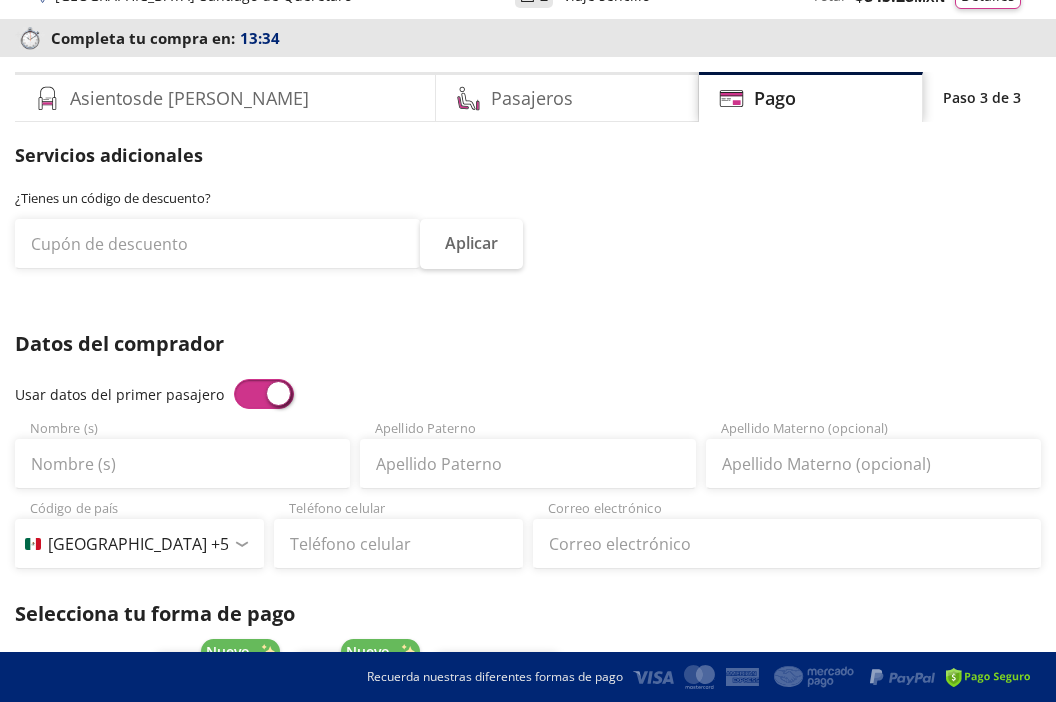 type on "[PERSON_NAME]" 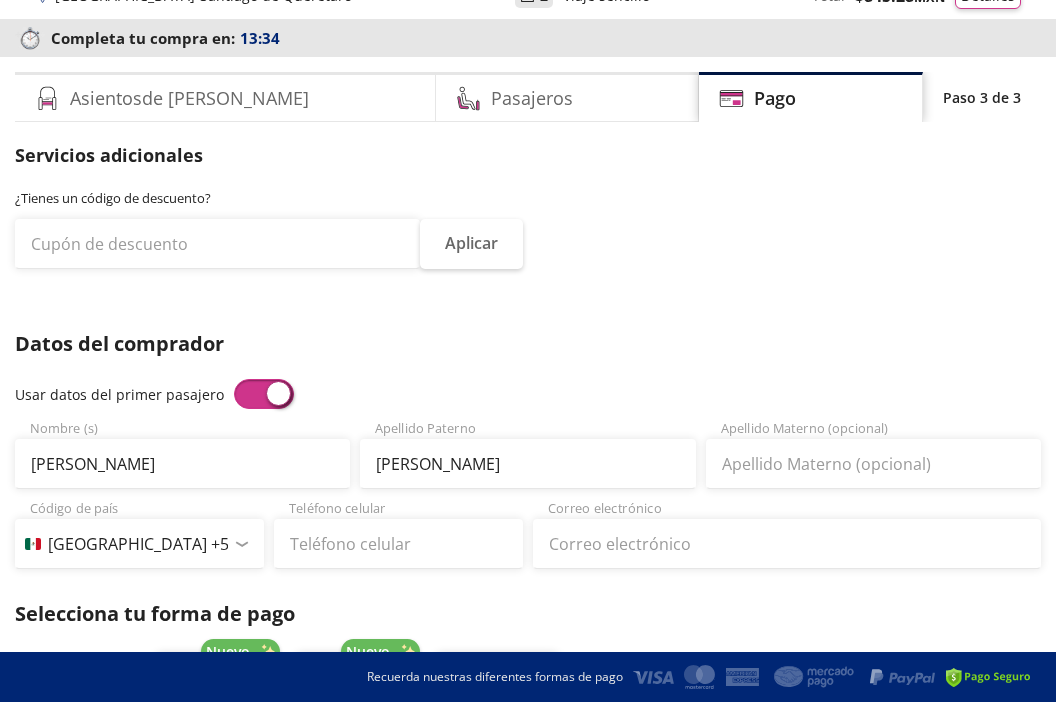 type on "[EMAIL_ADDRESS][DOMAIN_NAME]" 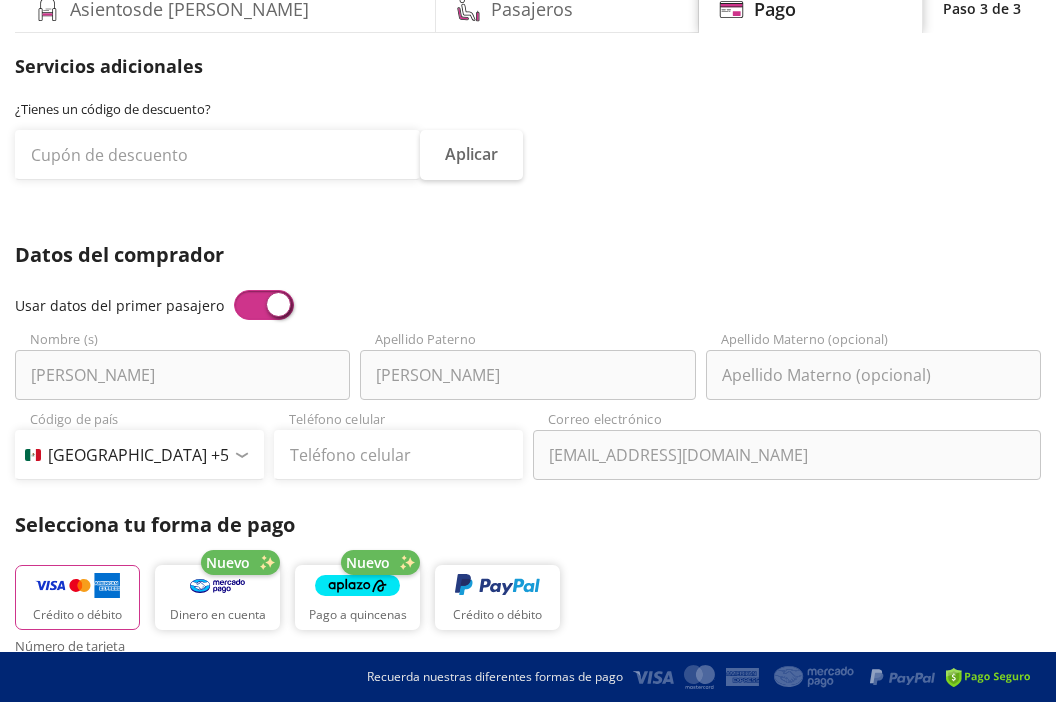 scroll, scrollTop: 180, scrollLeft: 0, axis: vertical 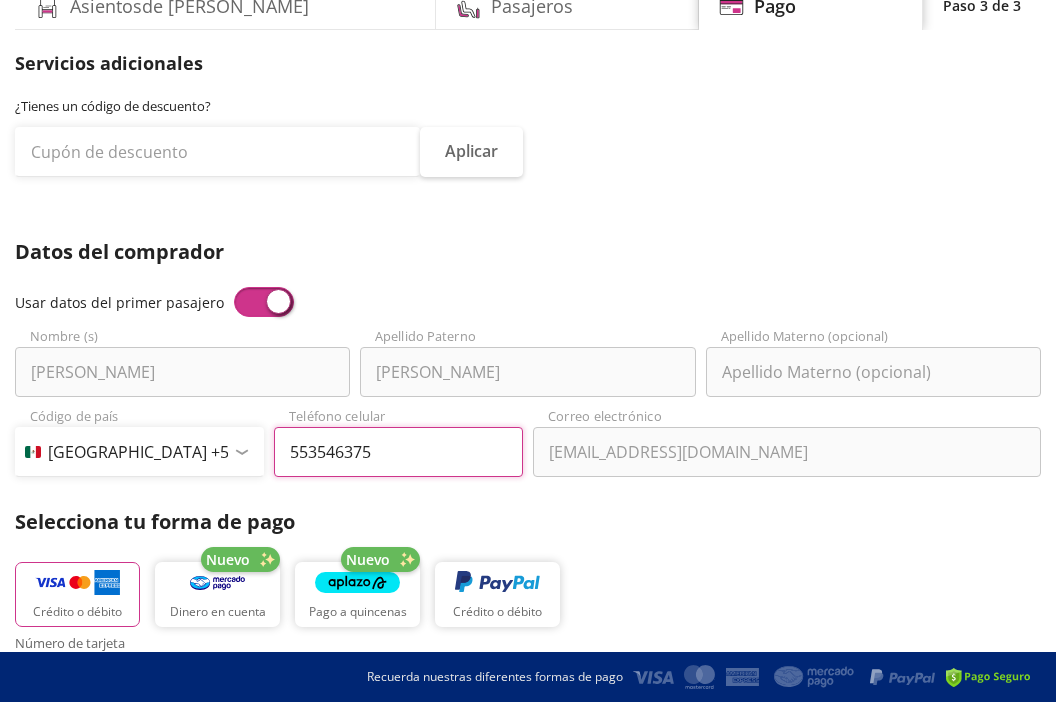 type on "55 3546 3759" 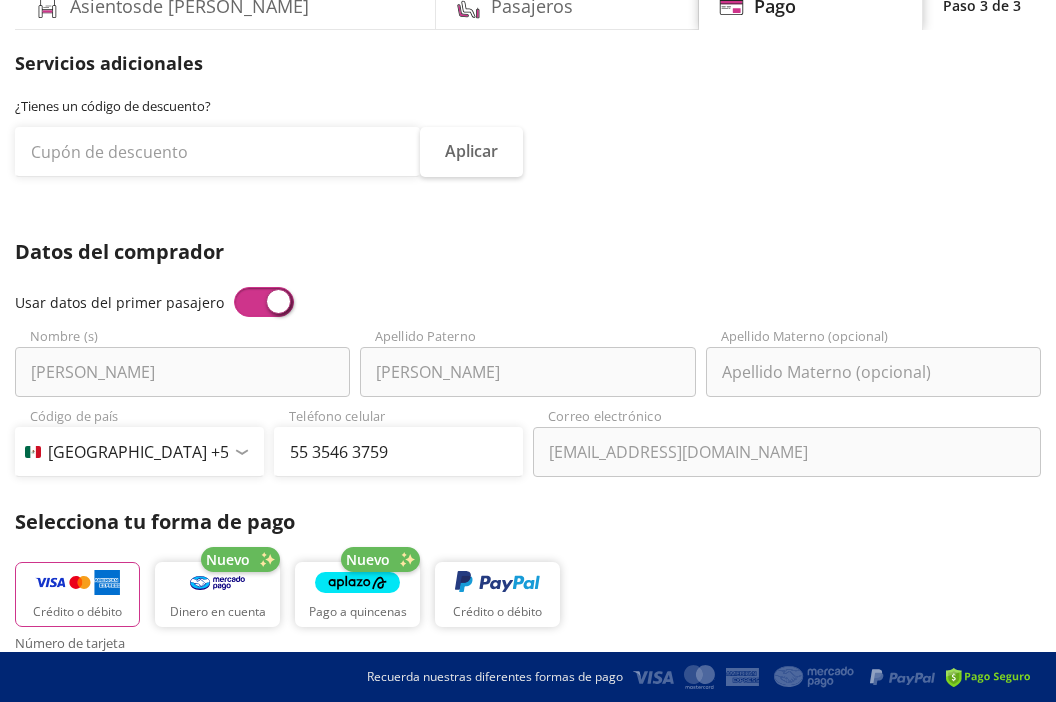 click on "Selecciona tu forma de pago" at bounding box center (528, 522) 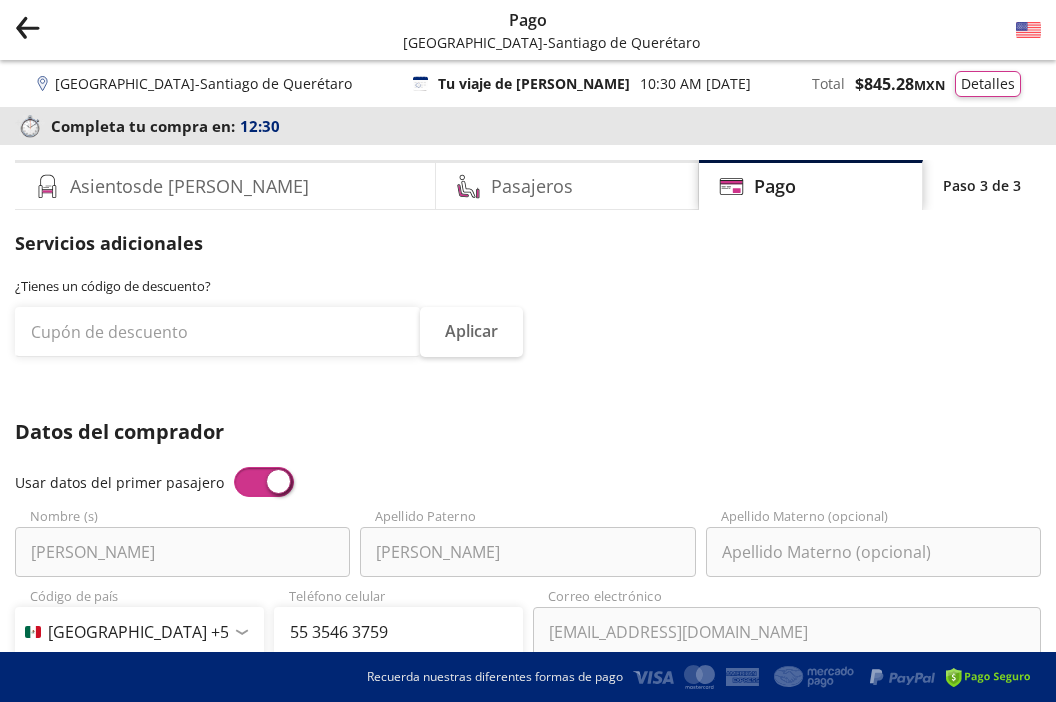 scroll, scrollTop: 0, scrollLeft: 0, axis: both 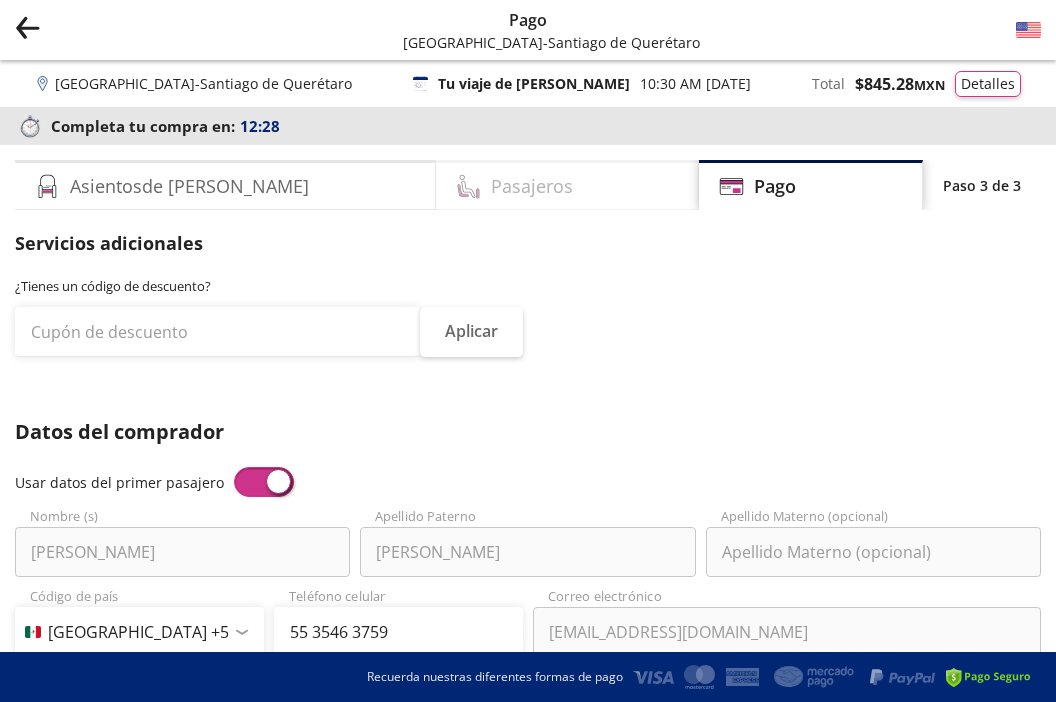 click on "Pasajeros" at bounding box center (568, 185) 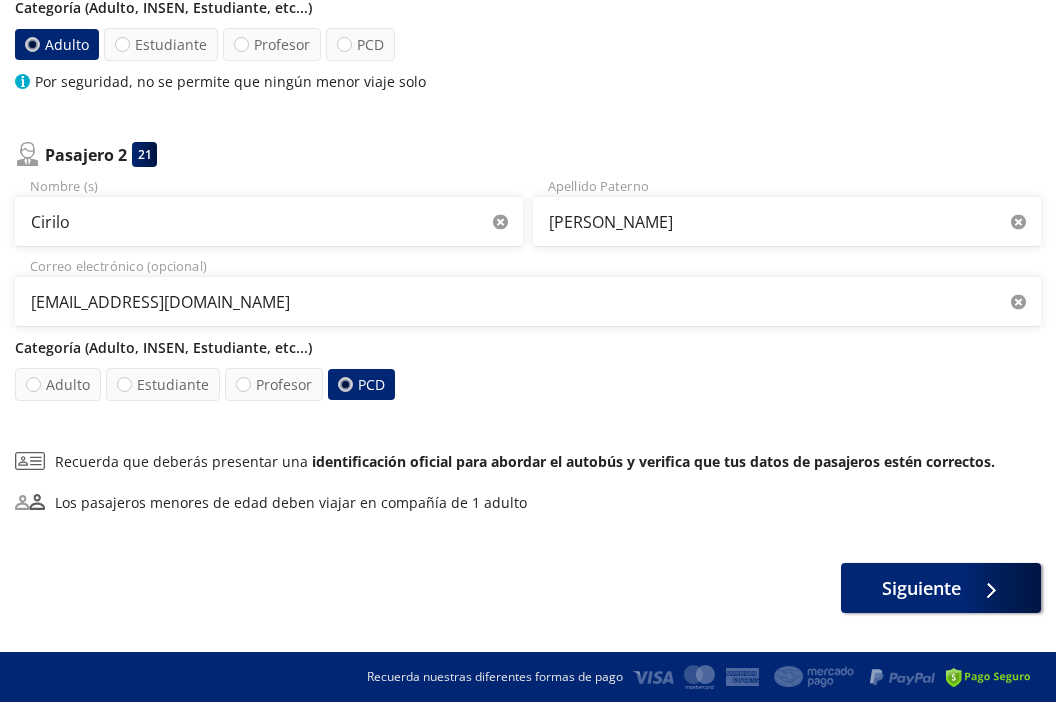 scroll, scrollTop: 476, scrollLeft: 0, axis: vertical 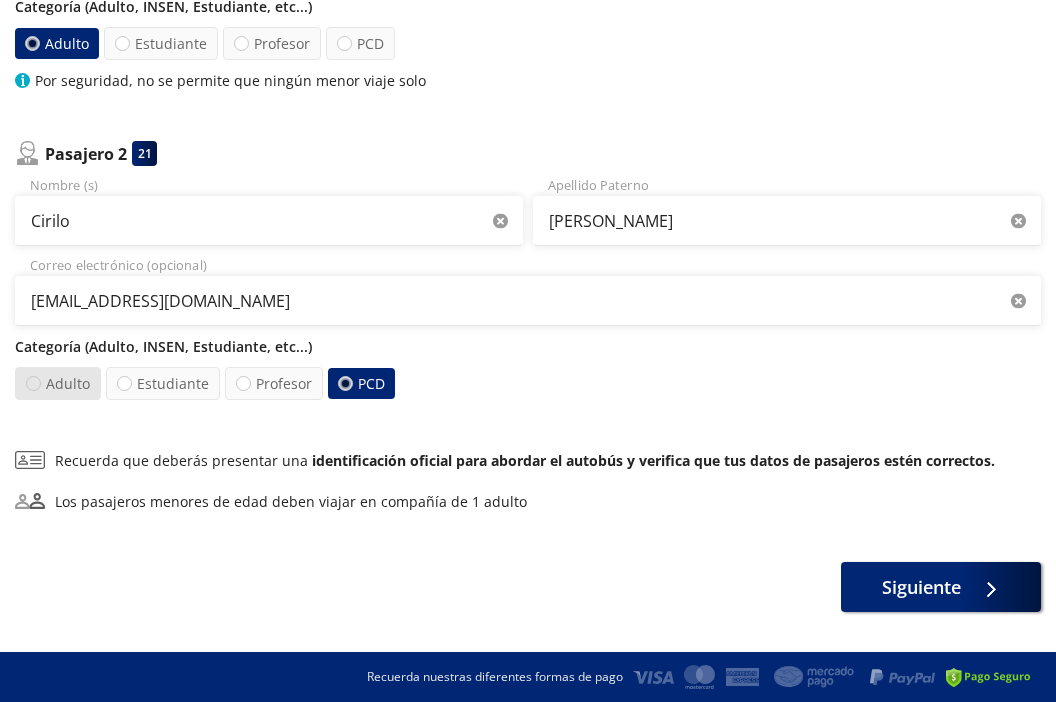 click at bounding box center (33, 383) 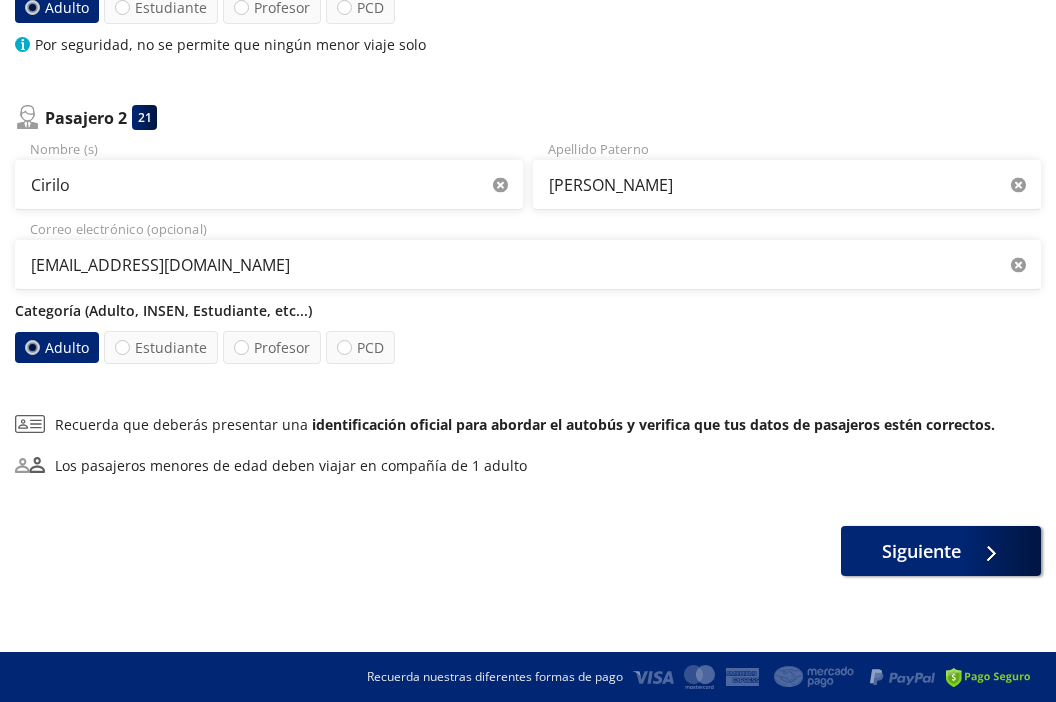 scroll, scrollTop: 512, scrollLeft: 0, axis: vertical 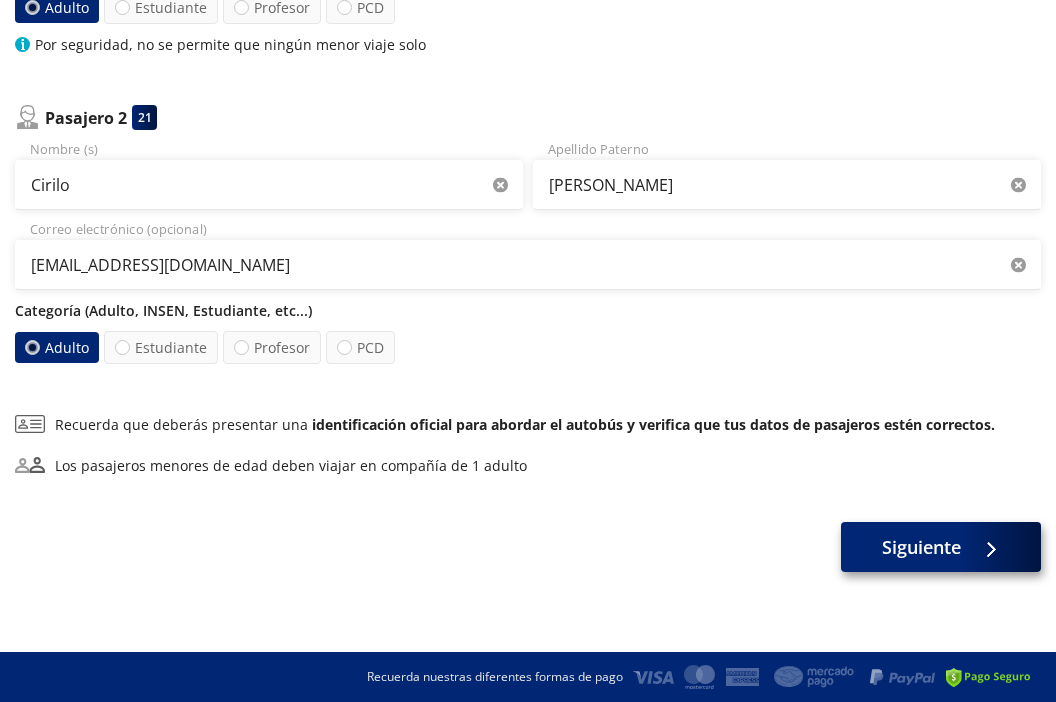 click on "Siguiente" at bounding box center [921, 547] 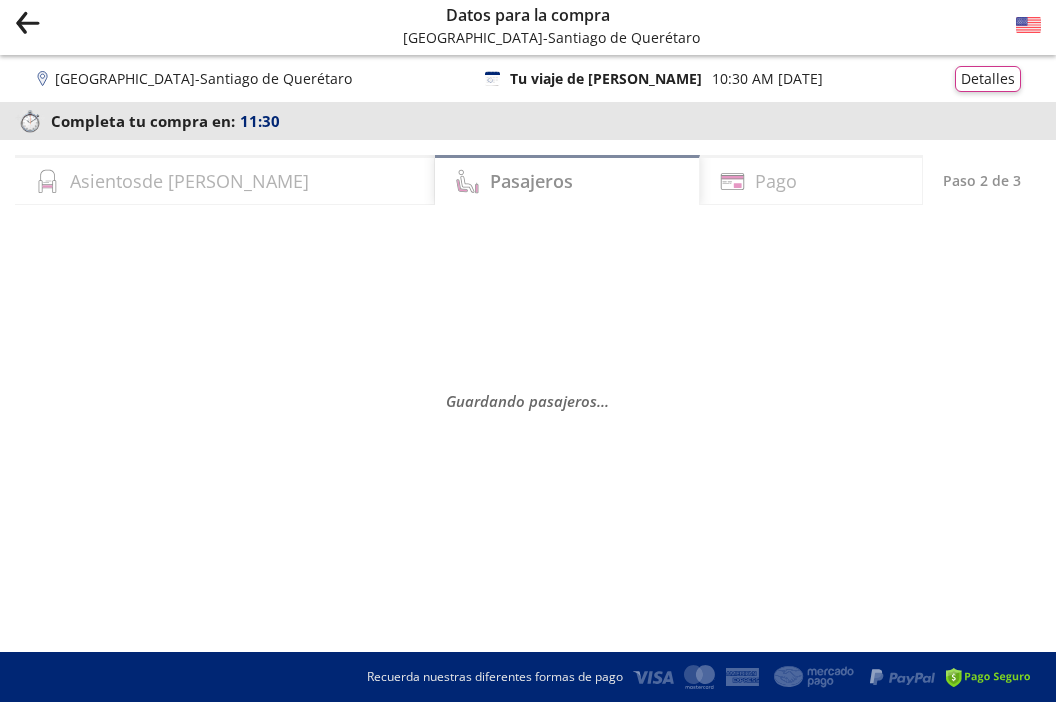 scroll, scrollTop: 0, scrollLeft: 0, axis: both 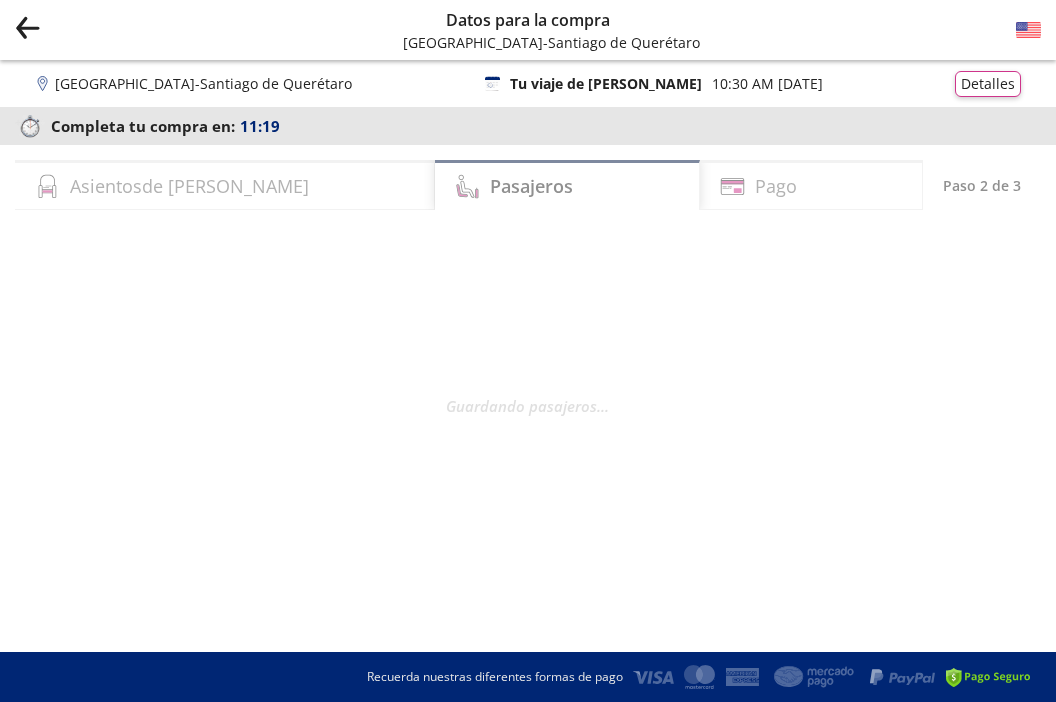 select on "MX" 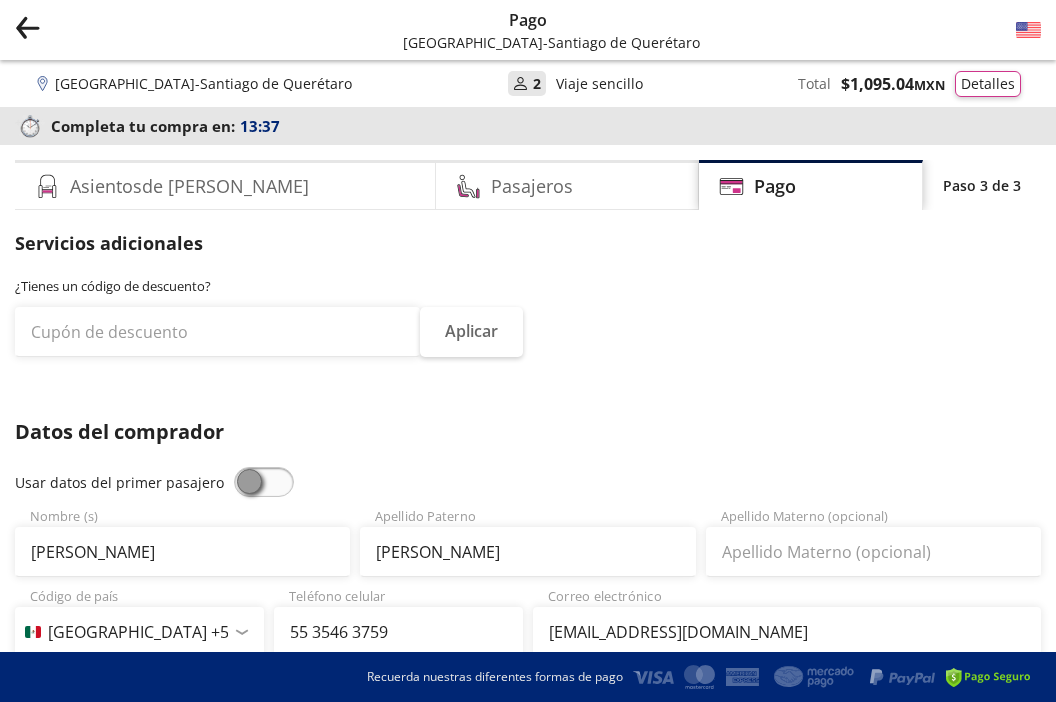 scroll, scrollTop: 0, scrollLeft: 0, axis: both 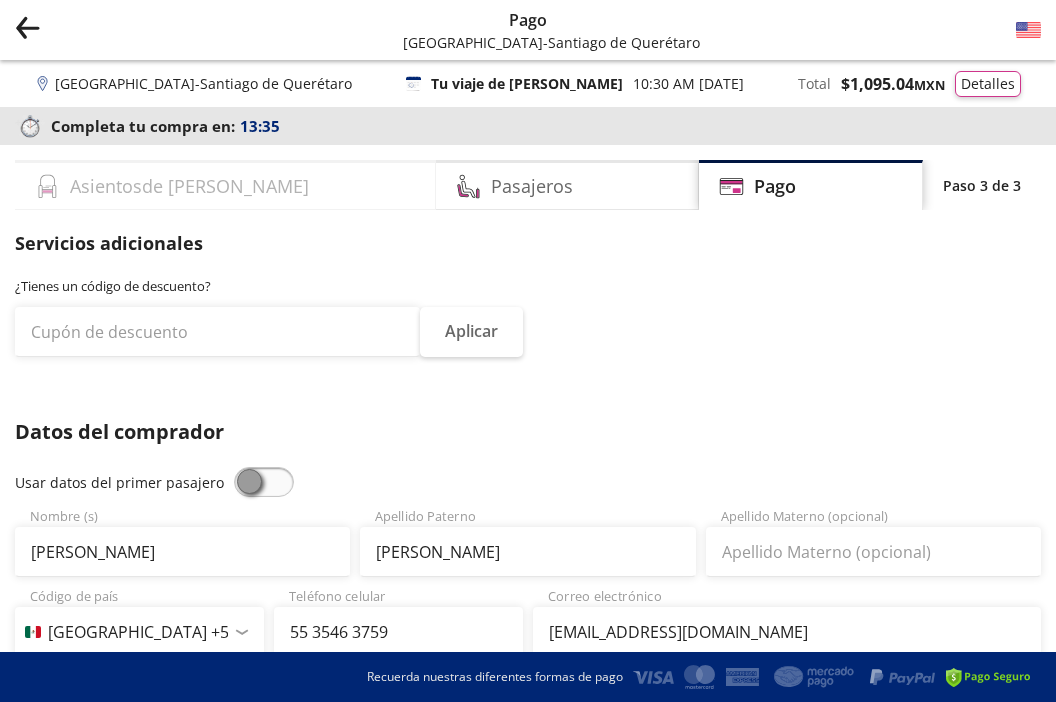click on "Asientos  de [PERSON_NAME]" at bounding box center [225, 185] 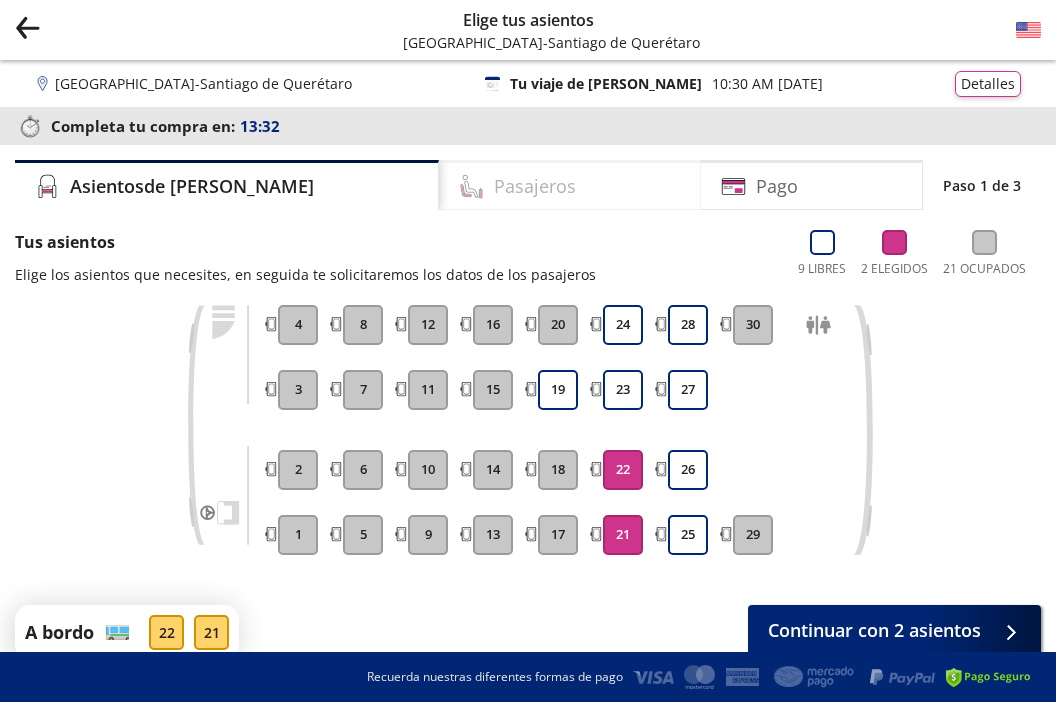 click on "Pasajeros" at bounding box center [535, 186] 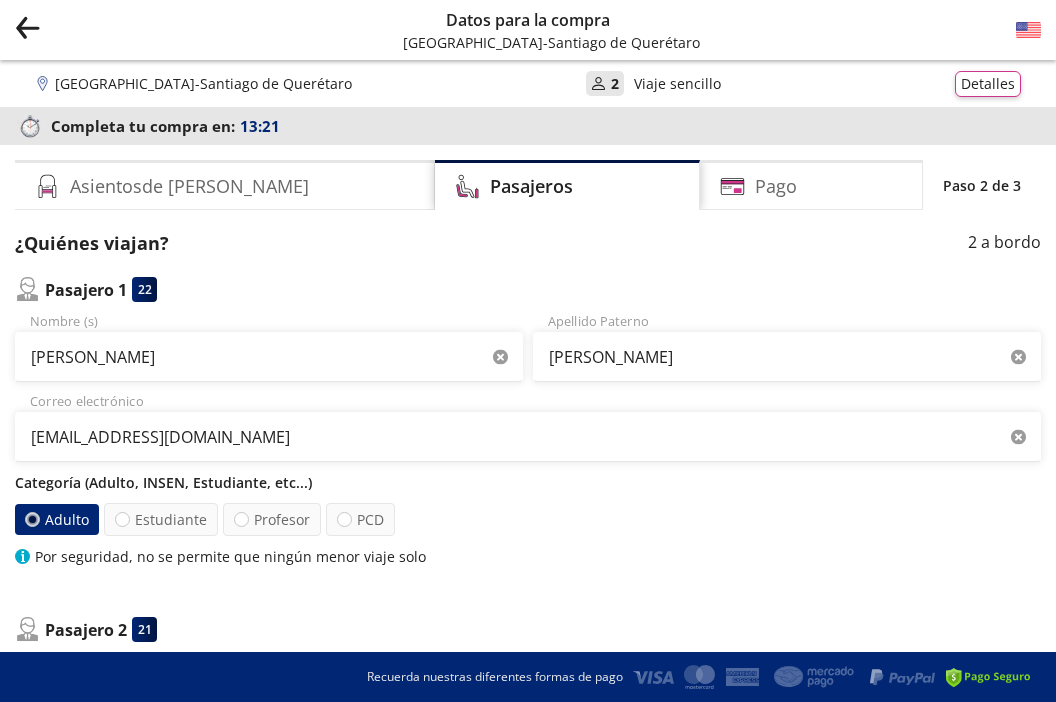 click on "Group 9 Created with Sketch." 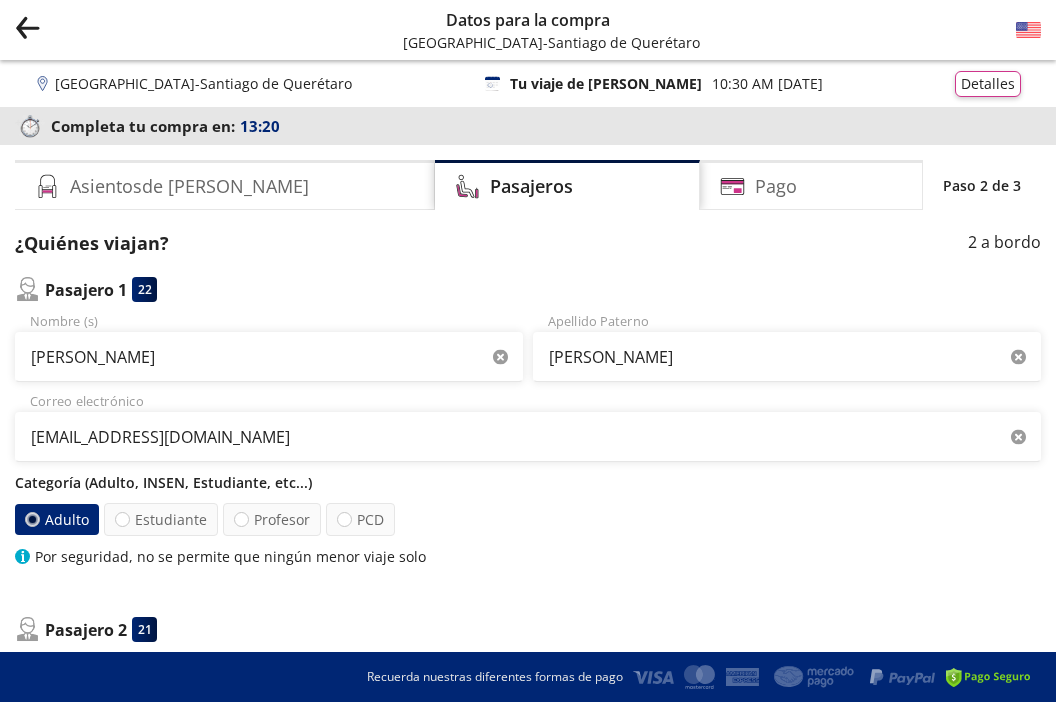 click on "Group 9 Created with Sketch." 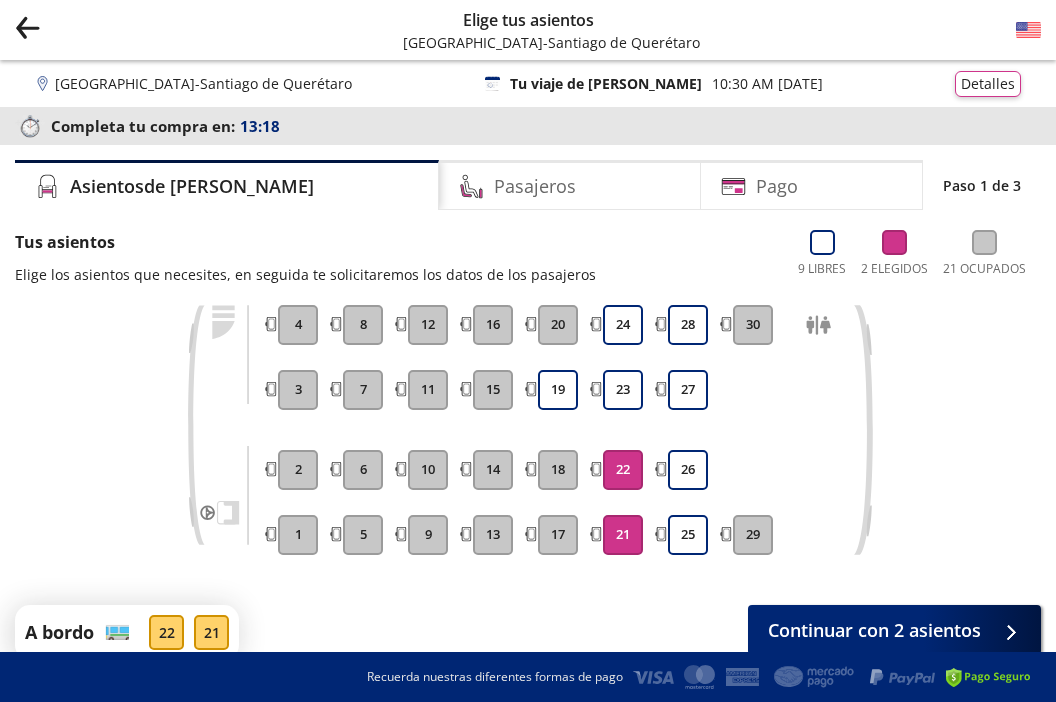 click on "Group 9 Created with Sketch." 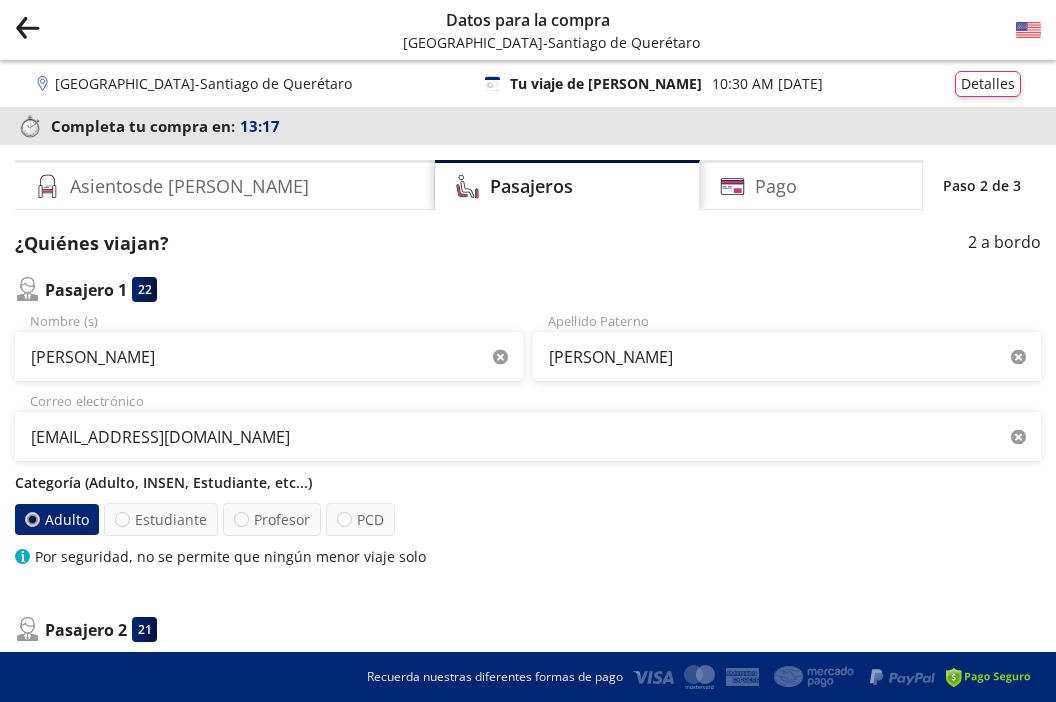 click on "Group 9 Created with Sketch." 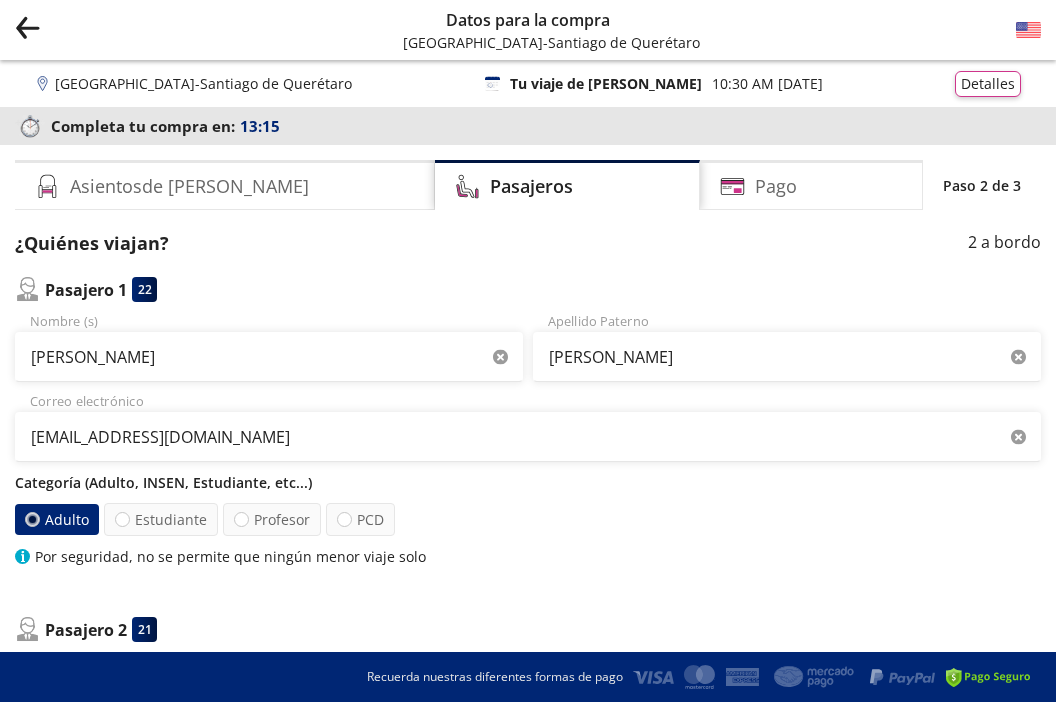 click on "Group 9 Created with Sketch." 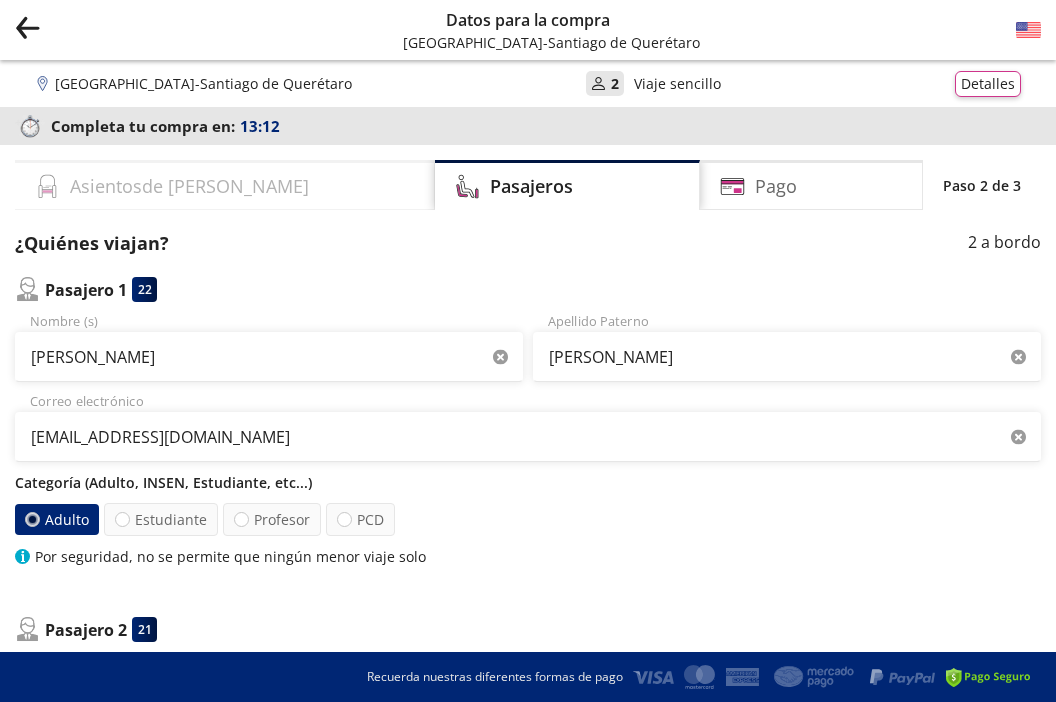 click on "Asientos  de [PERSON_NAME]" at bounding box center (225, 185) 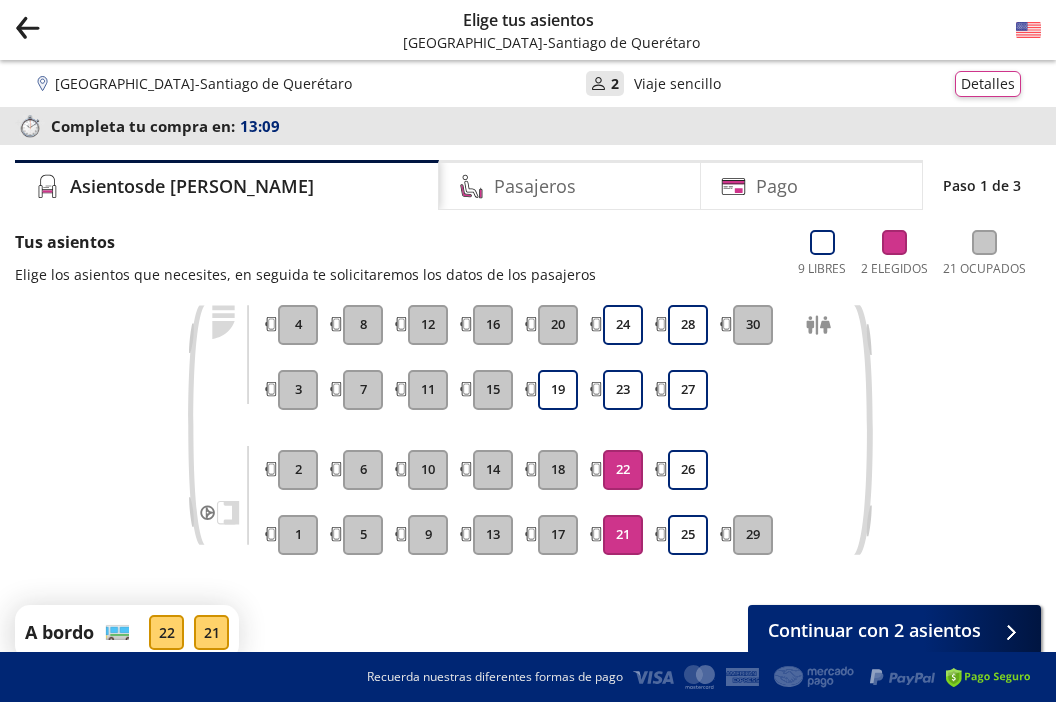 click on "Group 9 Created with Sketch." 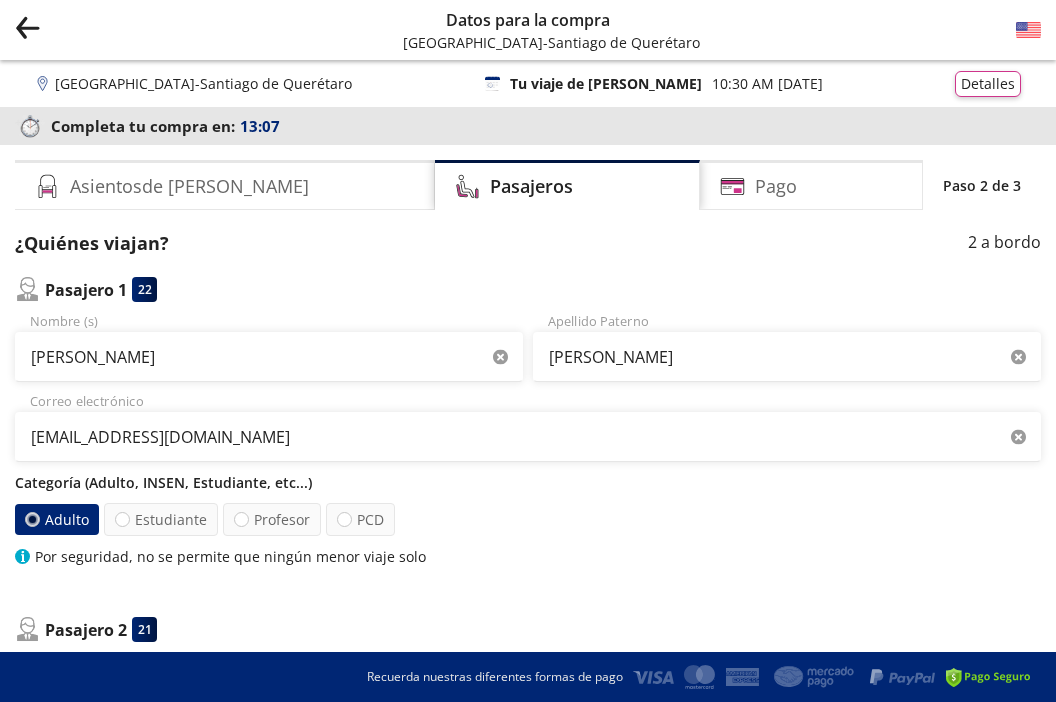 click on "[GEOGRAPHIC_DATA]  -  [GEOGRAPHIC_DATA]" at bounding box center [203, 83] 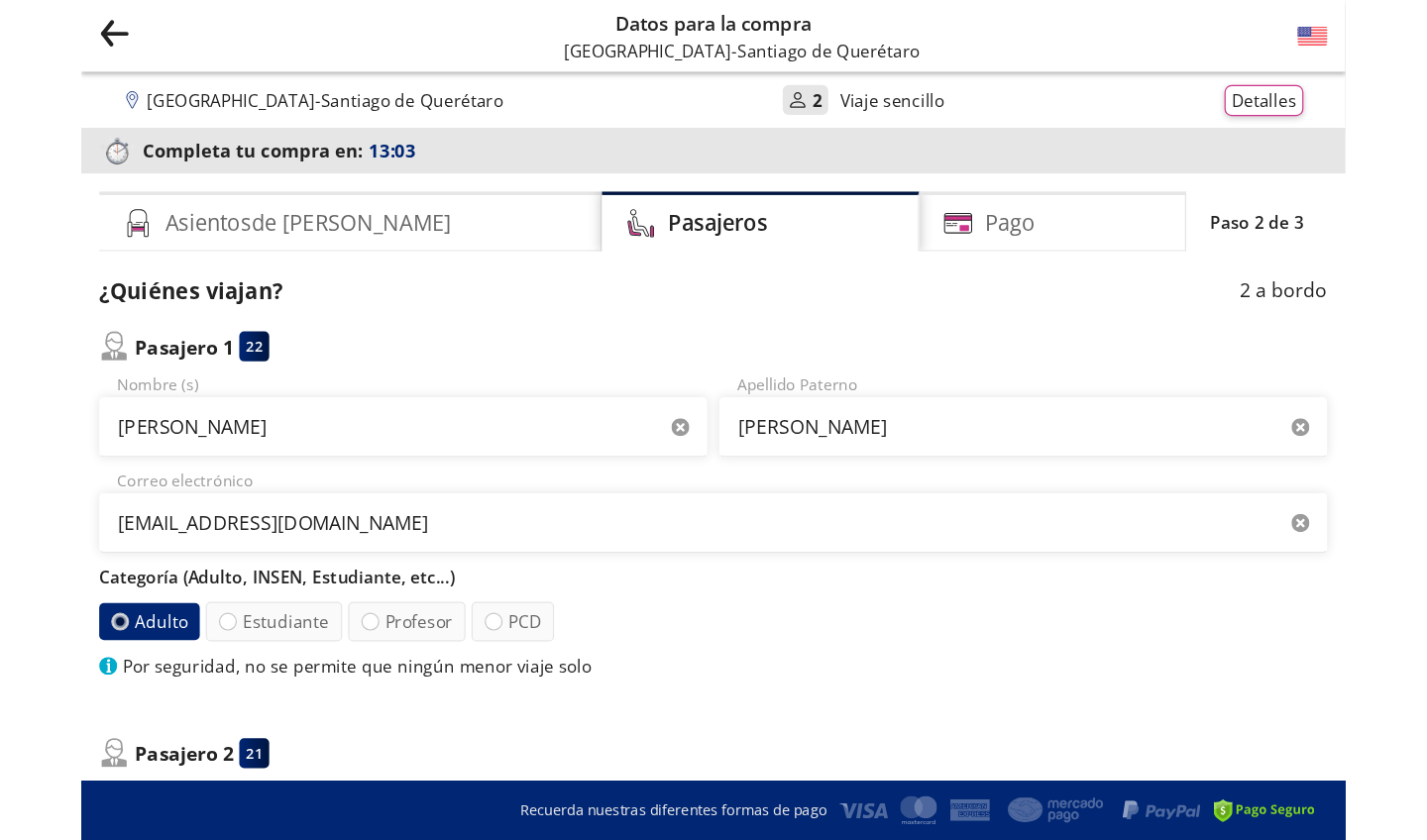 scroll, scrollTop: 0, scrollLeft: 0, axis: both 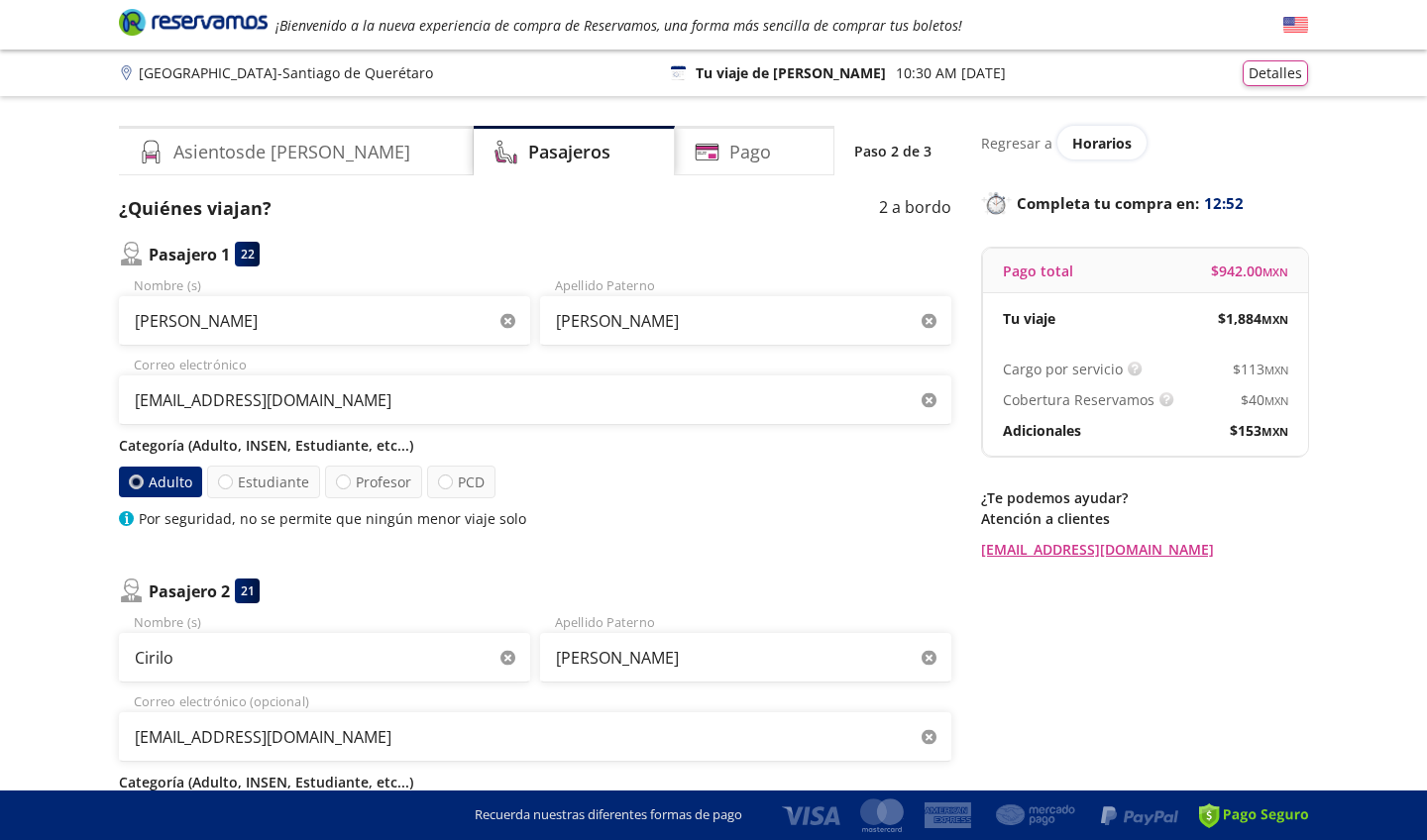 click 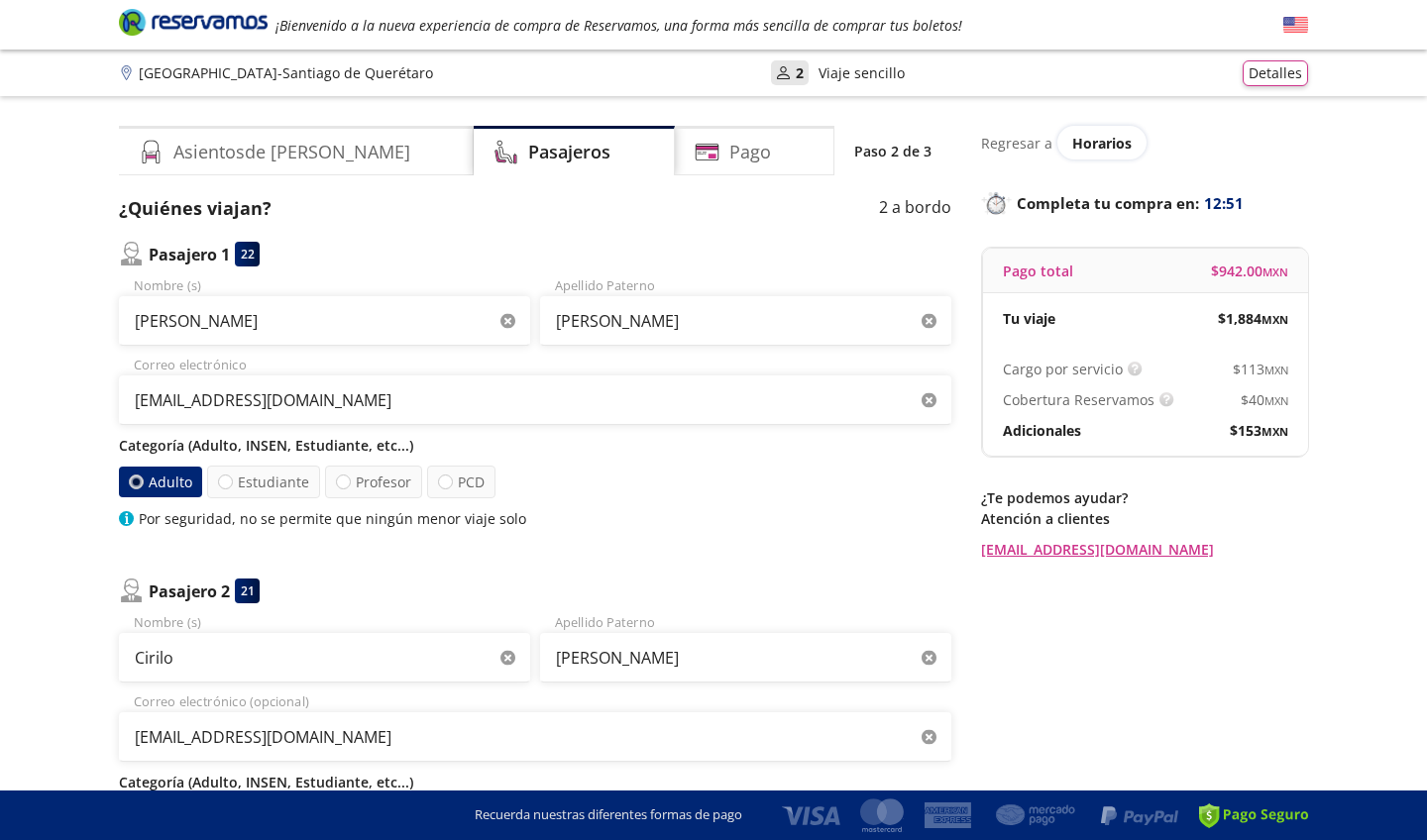 click on "[GEOGRAPHIC_DATA]  -  [GEOGRAPHIC_DATA] User 2 Viaje sencillo Detalles" at bounding box center [714, 73] 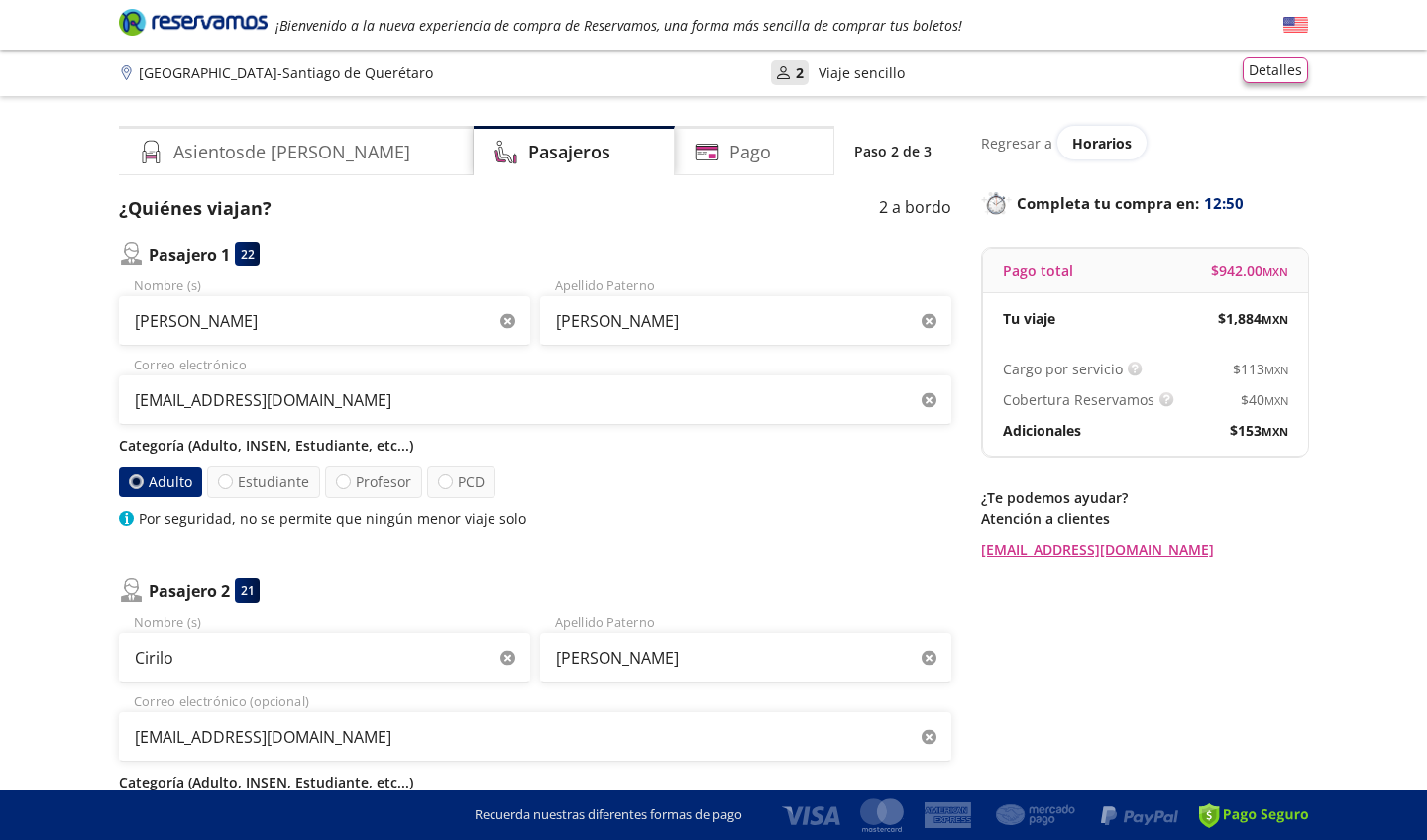click on "Detalles" at bounding box center [1275, 70] 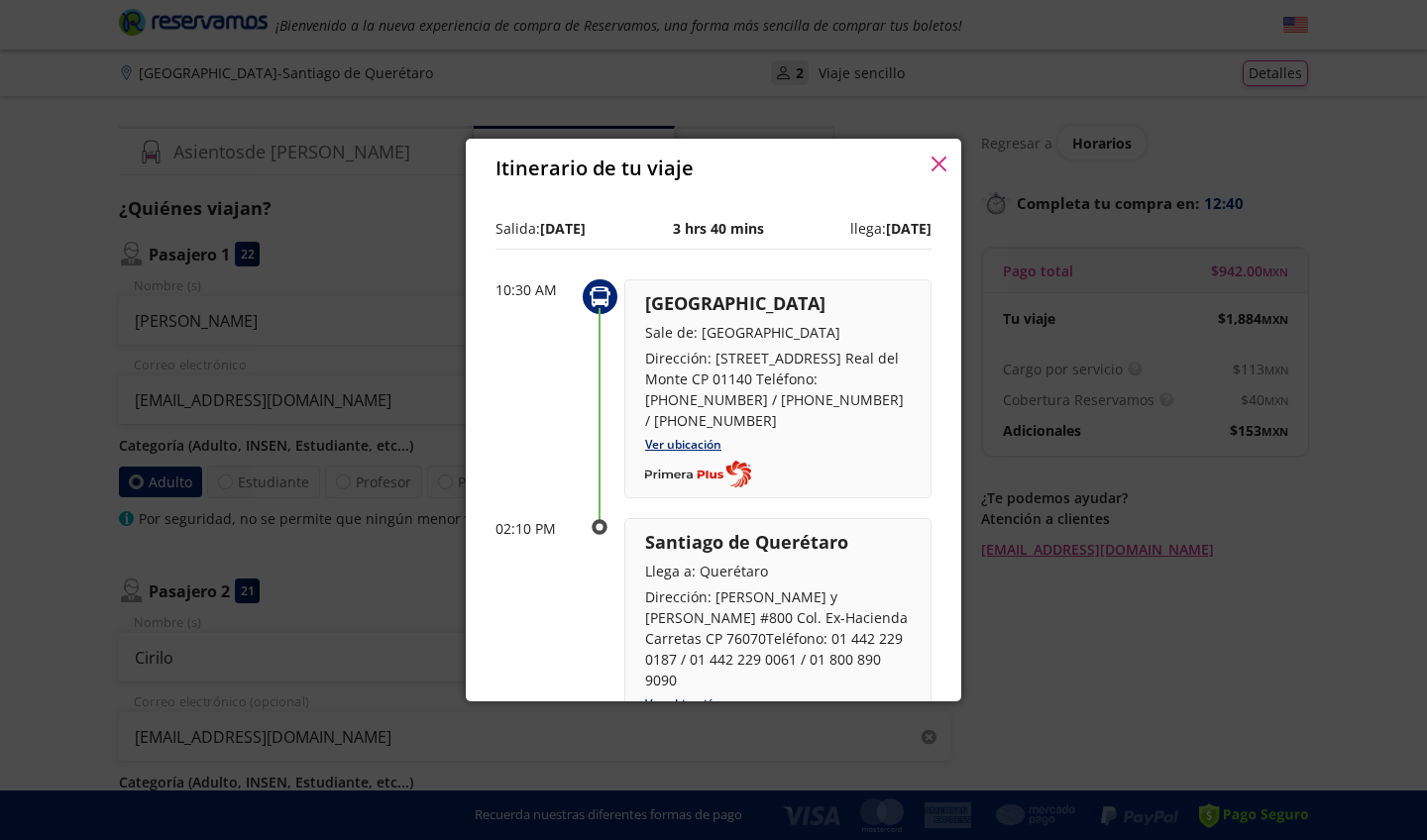 scroll, scrollTop: 0, scrollLeft: 0, axis: both 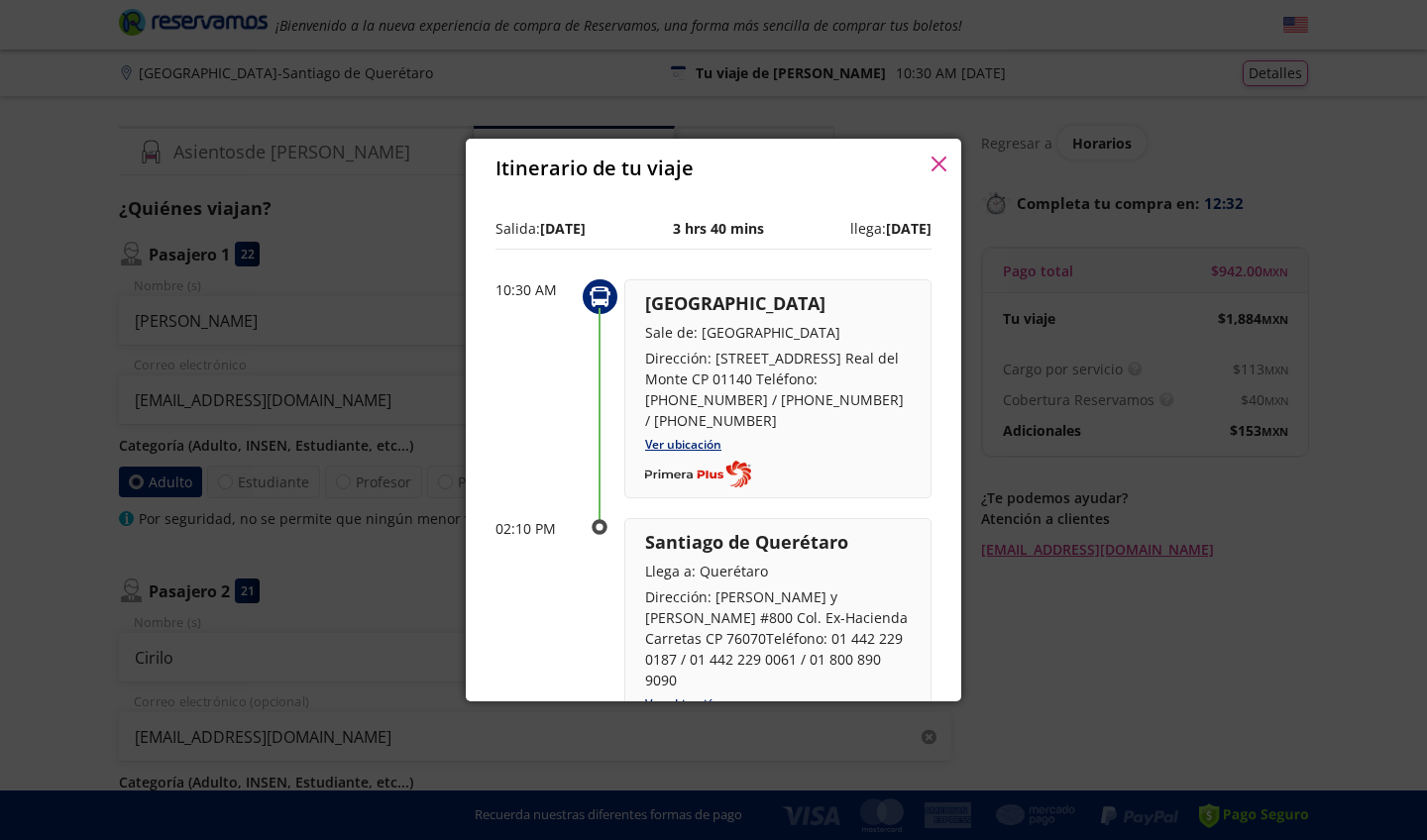 click 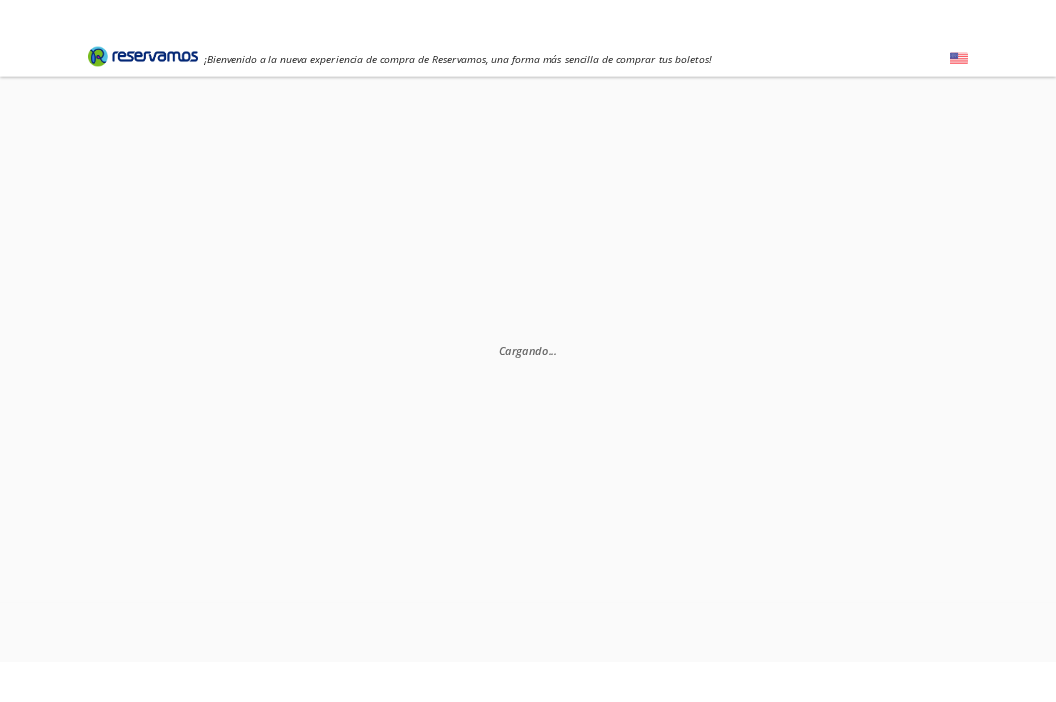 scroll, scrollTop: 0, scrollLeft: 0, axis: both 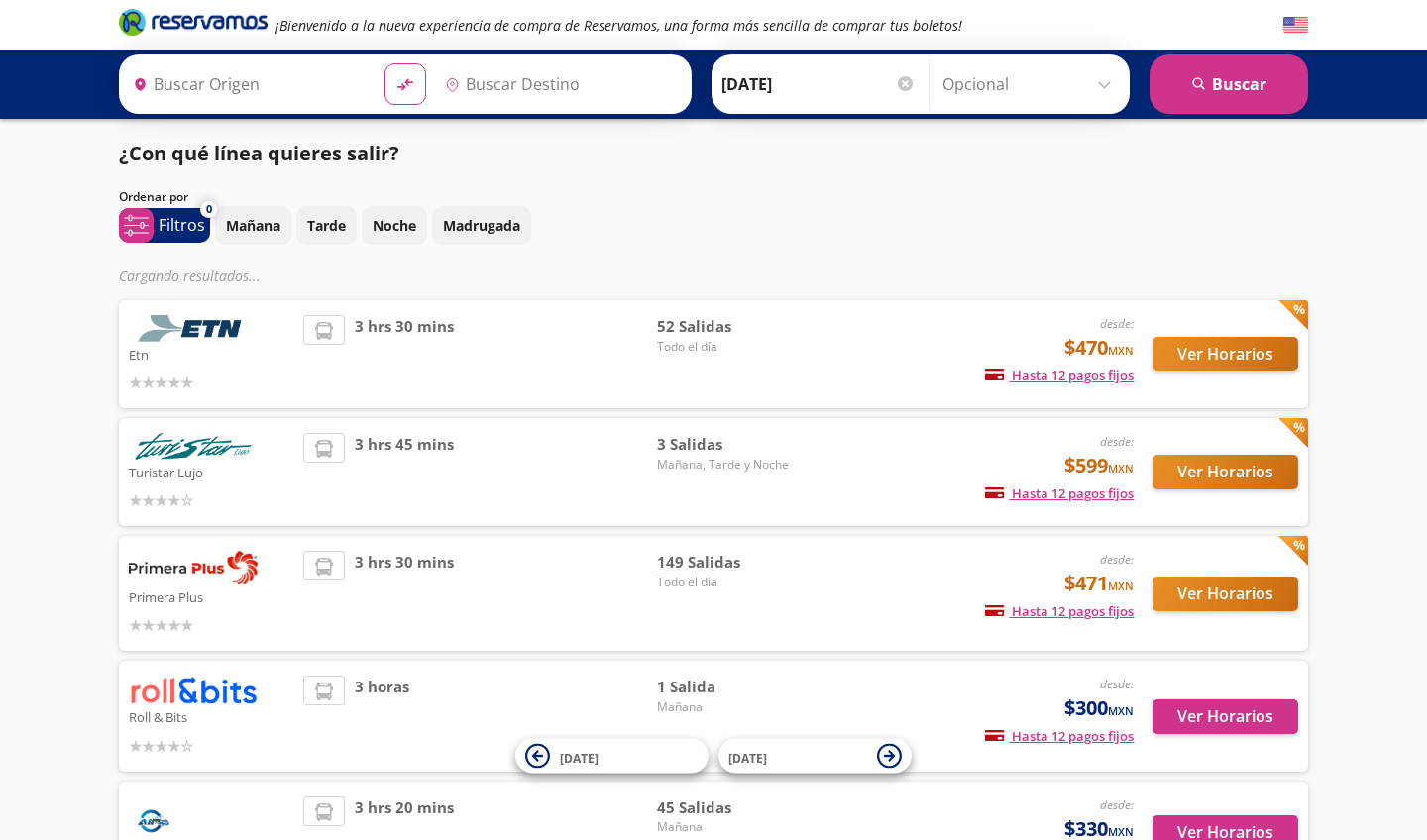 type on "[GEOGRAPHIC_DATA], [GEOGRAPHIC_DATA]" 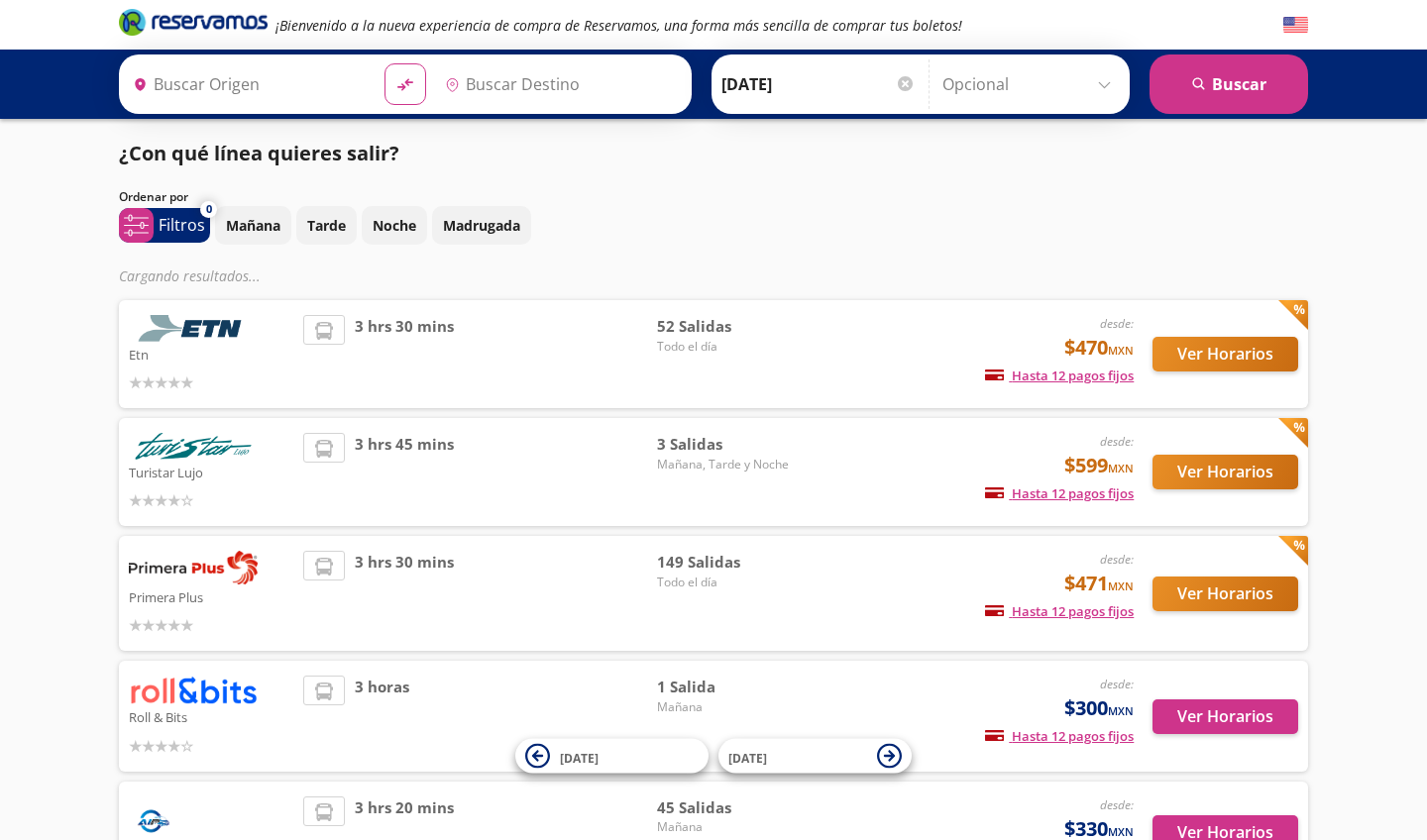 type on "Santiago de Querétaro, [GEOGRAPHIC_DATA]" 